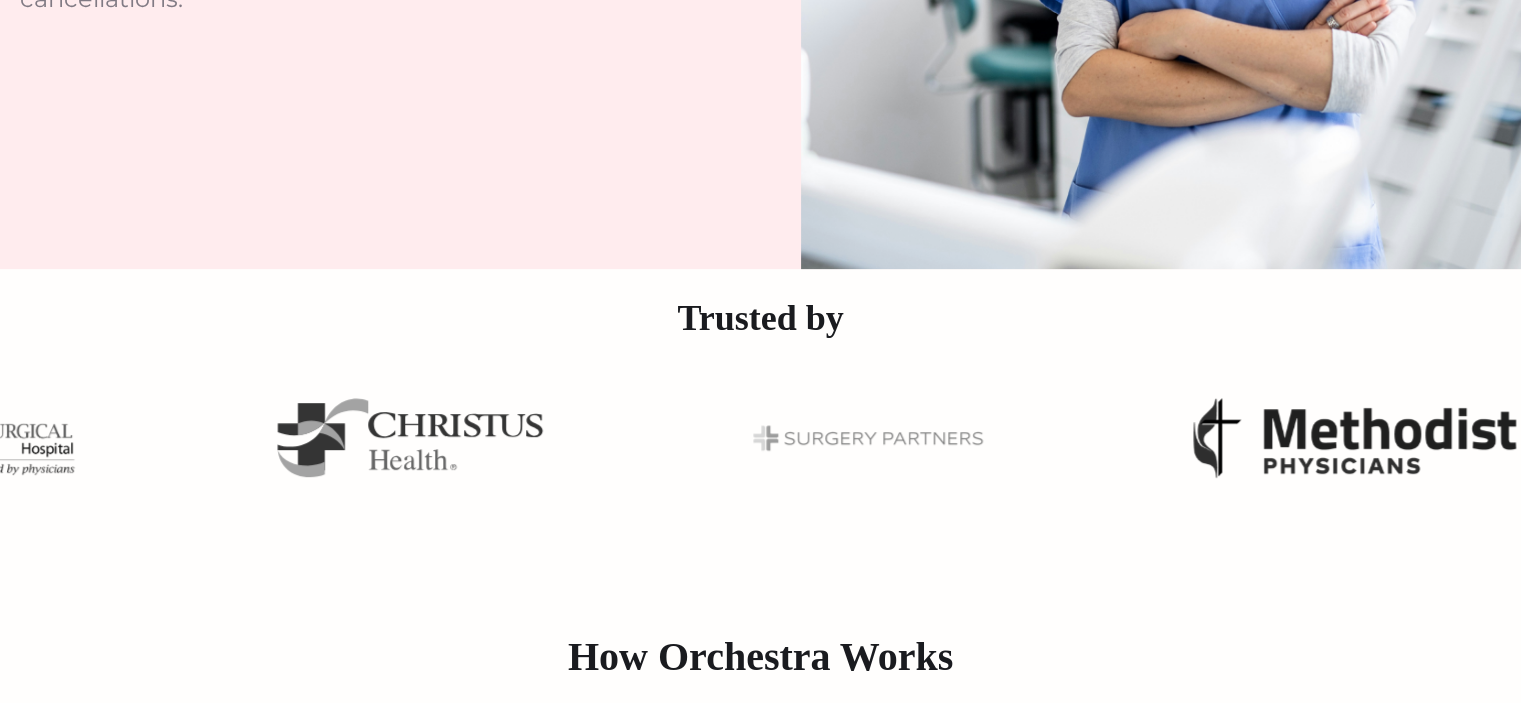 scroll, scrollTop: 1000, scrollLeft: 0, axis: vertical 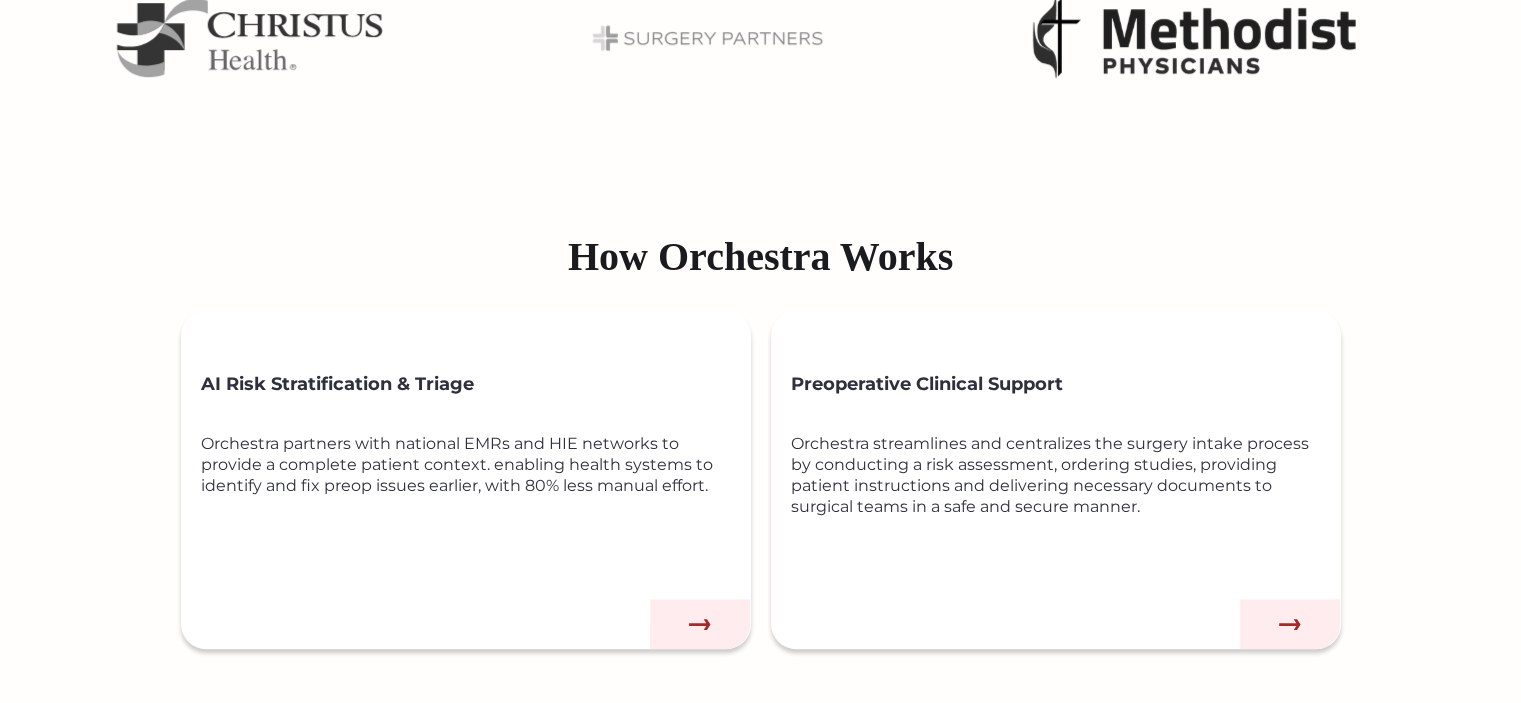 click on "Preoperative Clinical Support" at bounding box center [1066, 384] 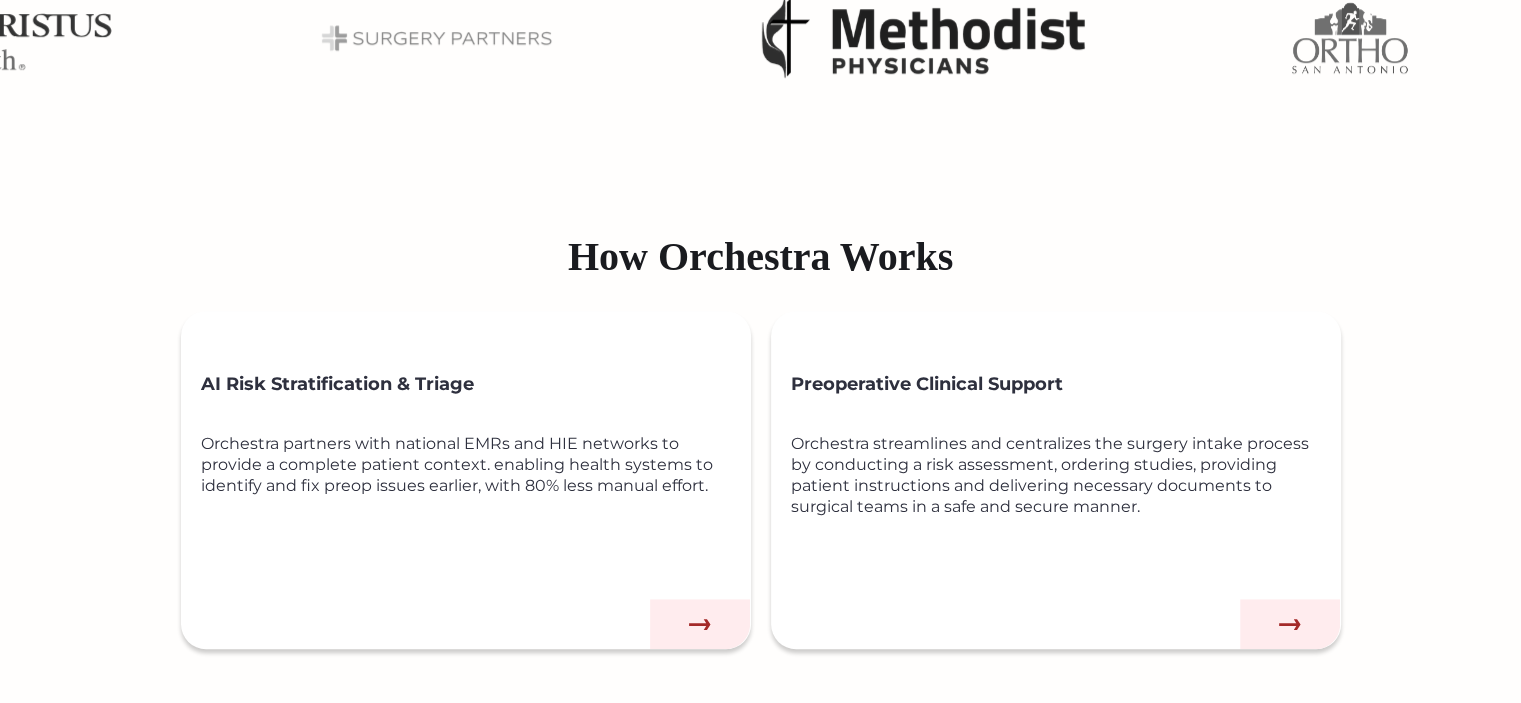 click on "Orchestra streamlines and centralizes the surgery intake process by conducting a risk assessment, ordering studies, providing patient instructions and delivering necessary documents to surgical teams in a safe and secure manner." at bounding box center (1066, 508) 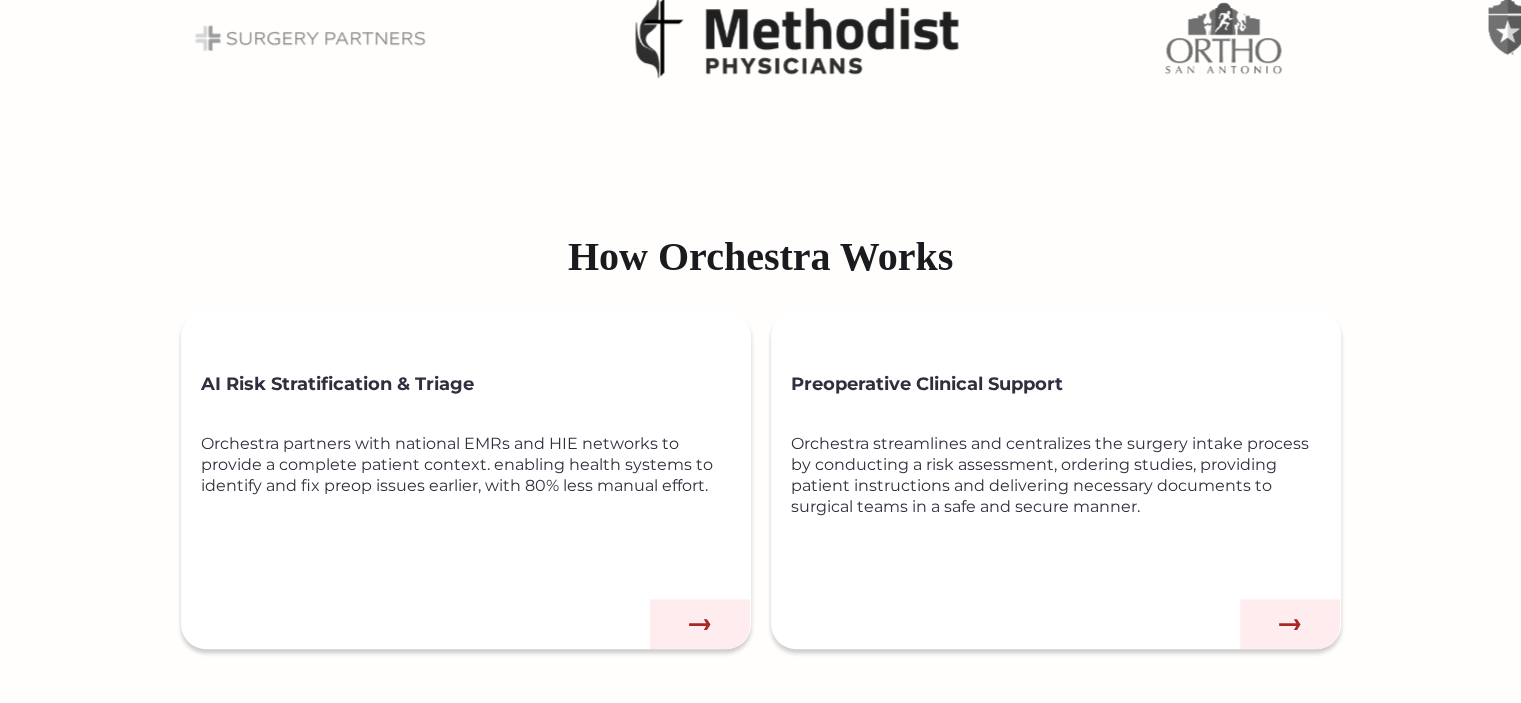 click at bounding box center [1290, 624] 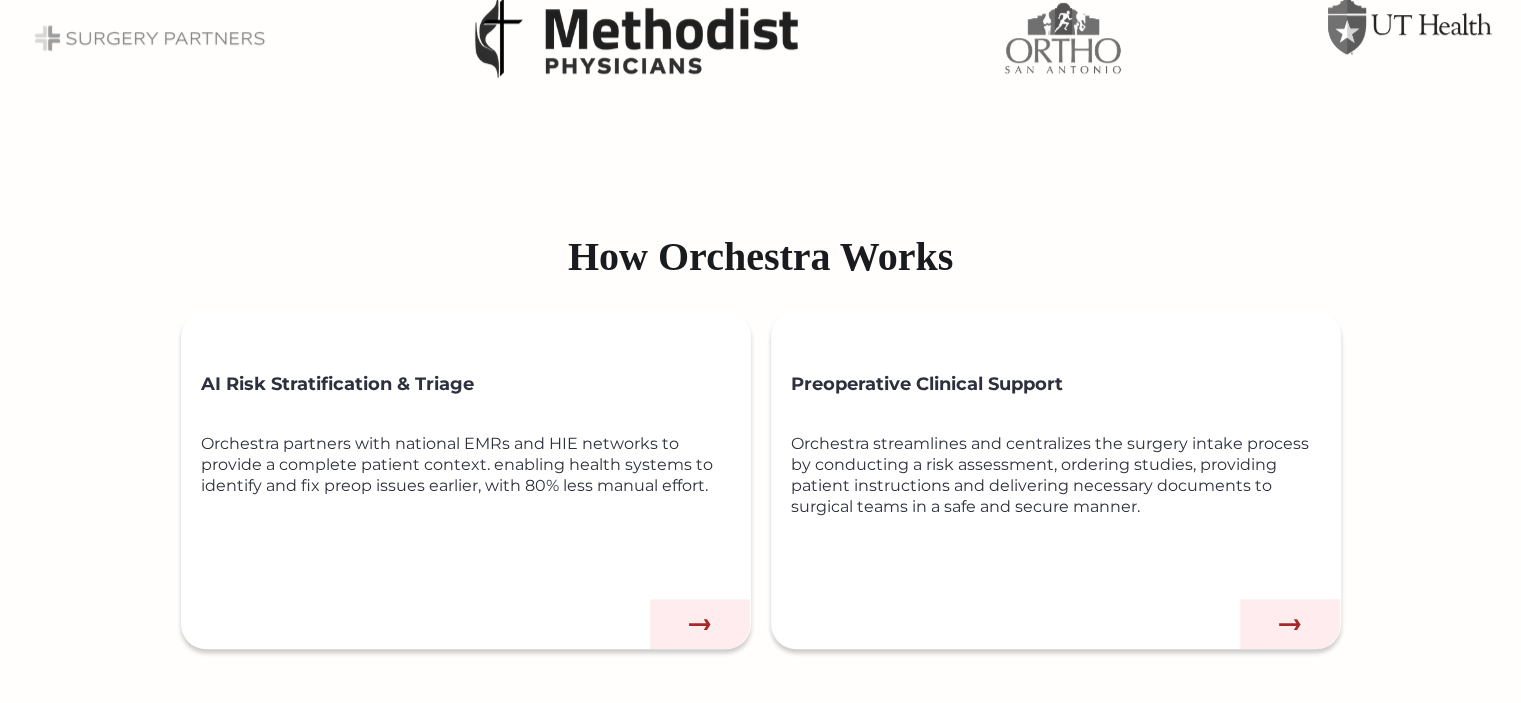 click on "Orchestra streamlines and centralizes the surgery intake process by conducting a risk assessment, ordering studies, providing patient instructions and delivering necessary documents to surgical teams in a safe and secure manner." at bounding box center (1066, 508) 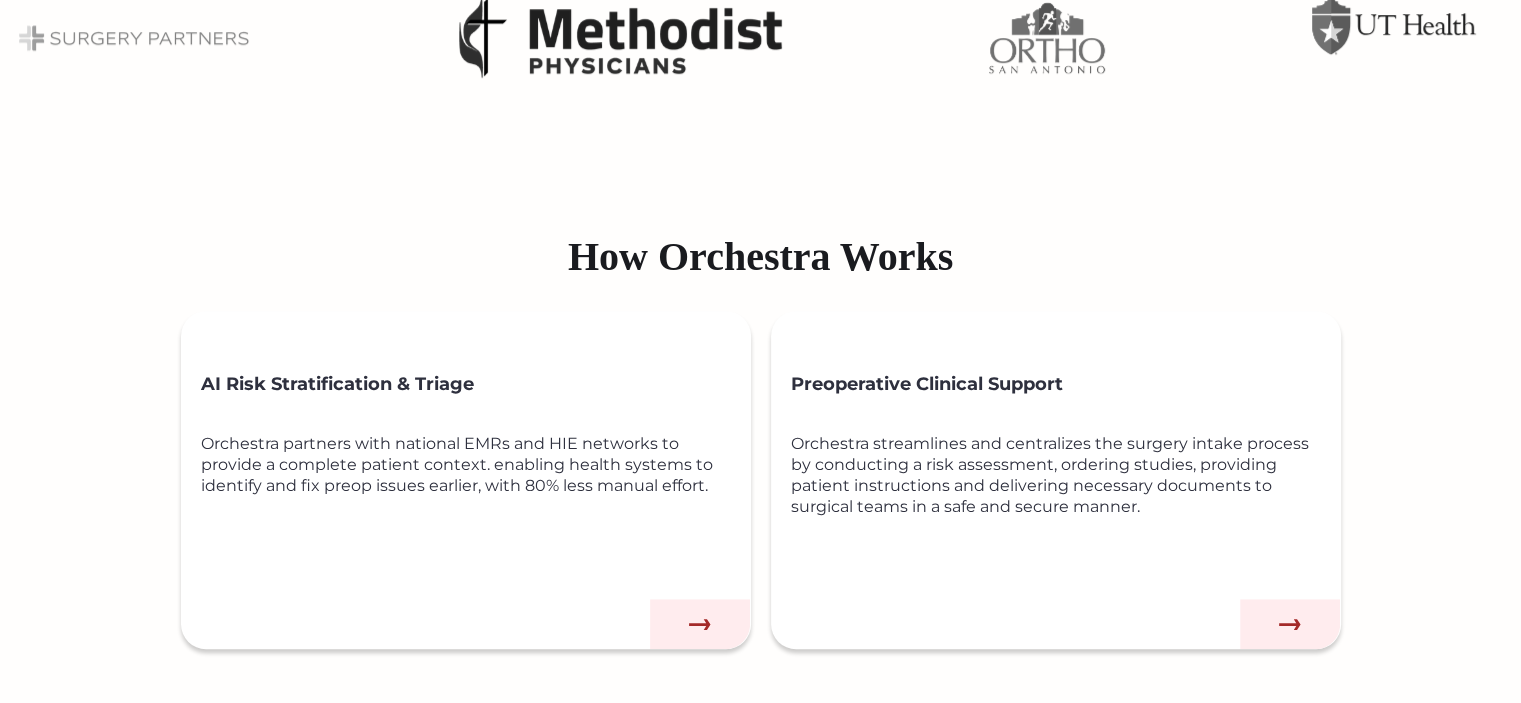 click on "Orchestra streamlines and centralizes the surgery intake process by conducting a risk assessment, ordering studies, providing patient instructions and delivering necessary documents to surgical teams in a safe and secure manner." at bounding box center [1066, 508] 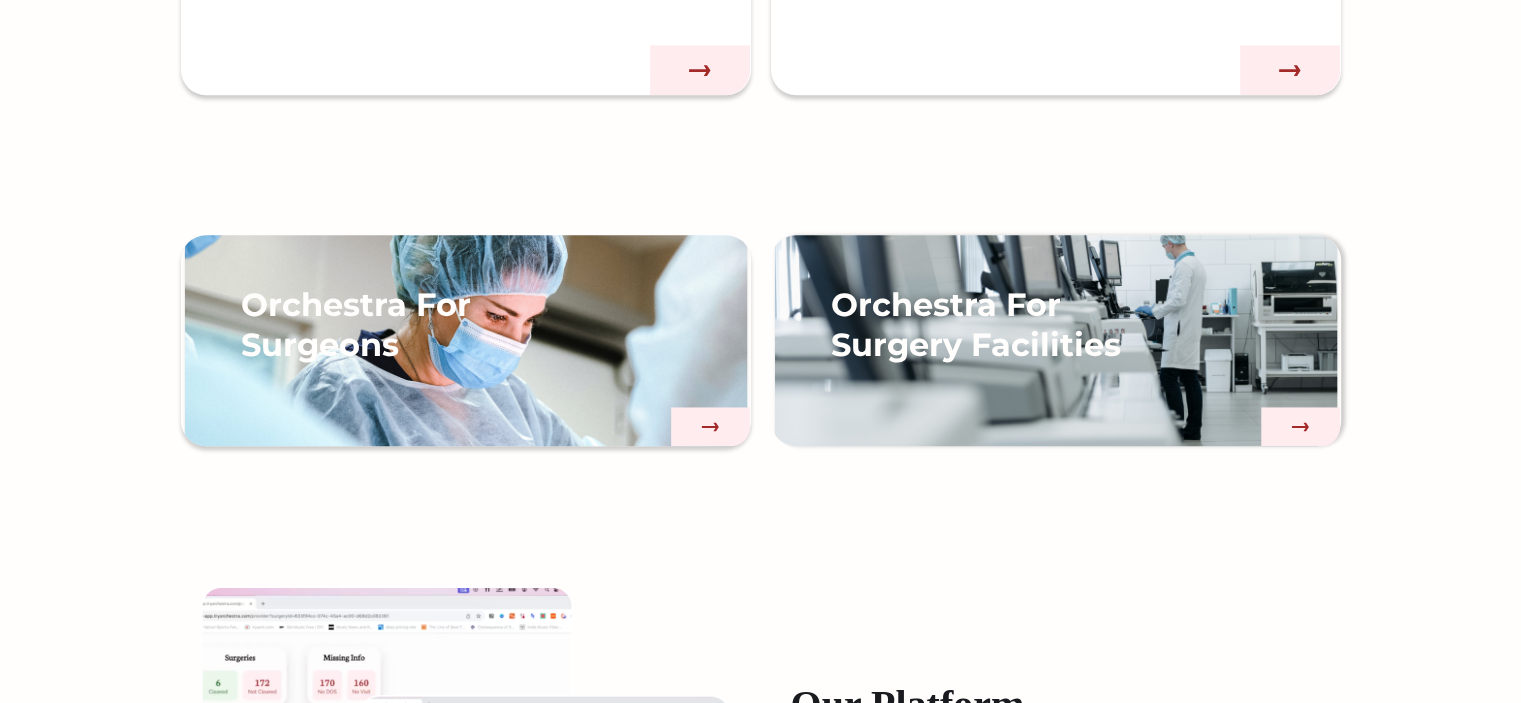 scroll, scrollTop: 1600, scrollLeft: 0, axis: vertical 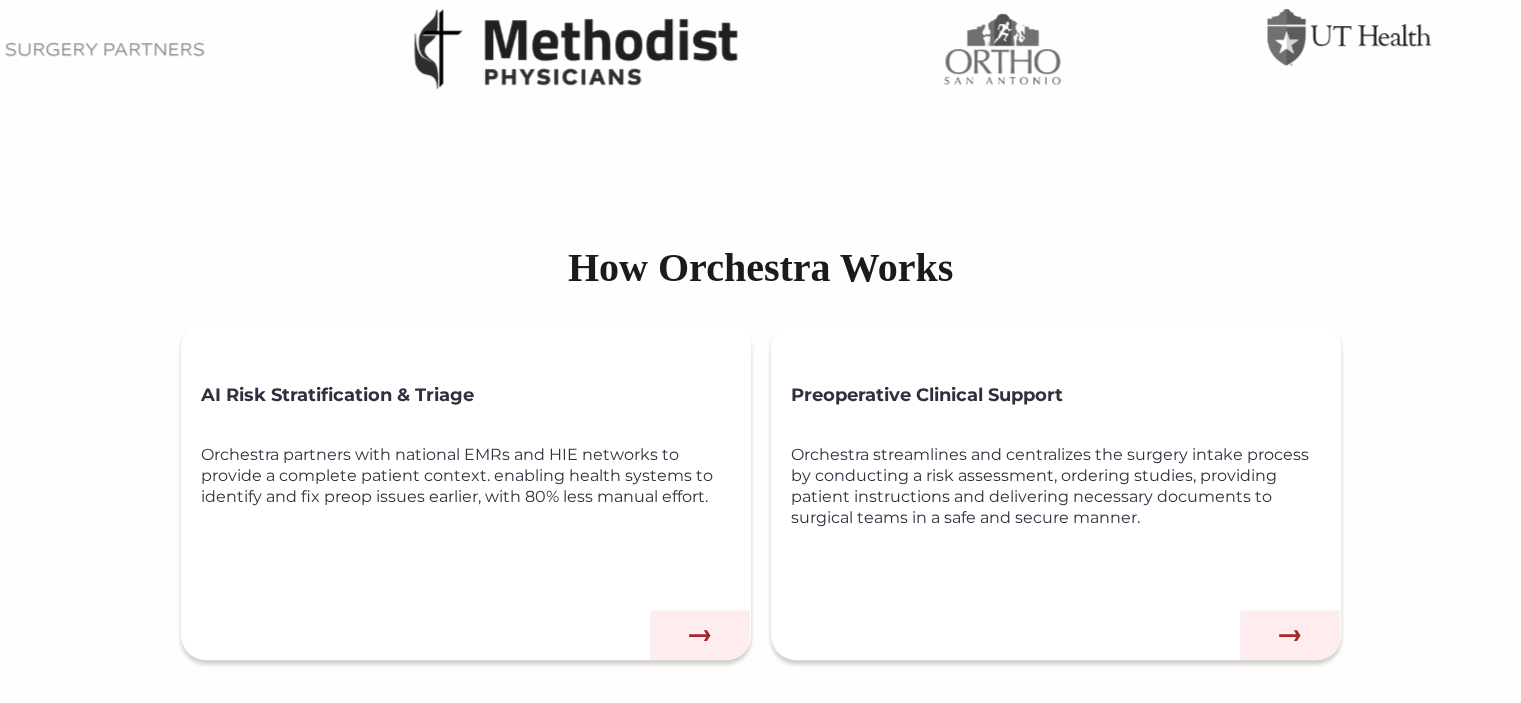 click on "Preoperative Clinical Support" at bounding box center (1066, 395) 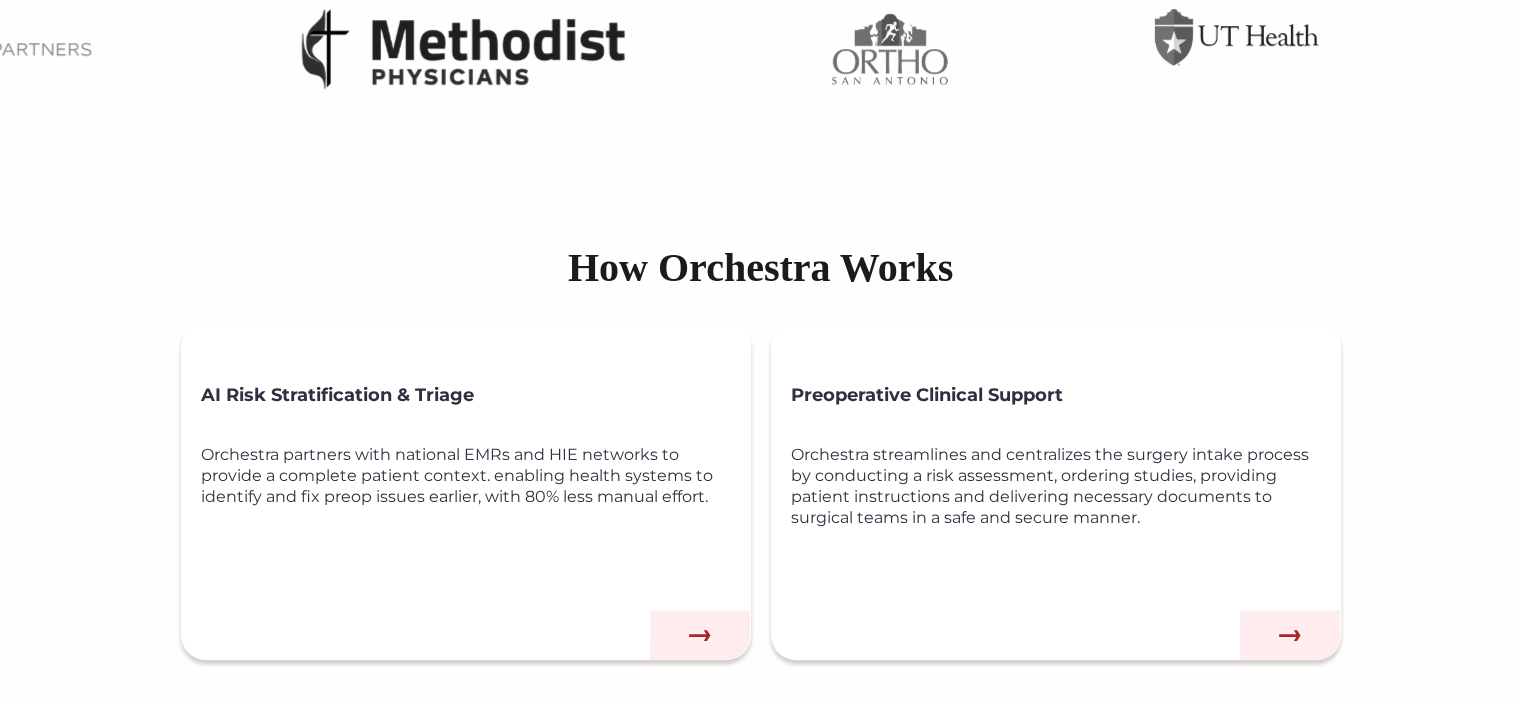 click on "Preoperative Clinical Support" at bounding box center (1066, 395) 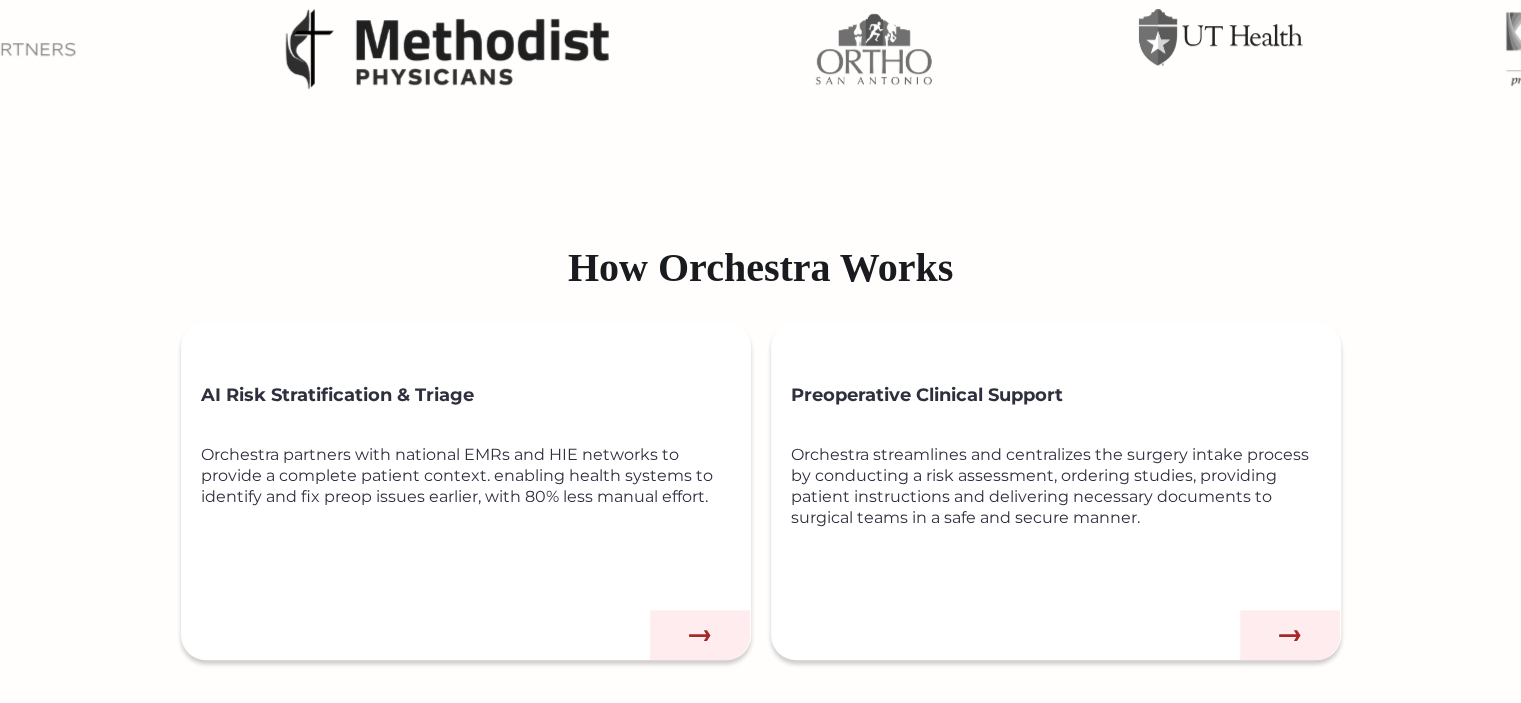 click on "Preoperative Clinical Support" at bounding box center [1066, 395] 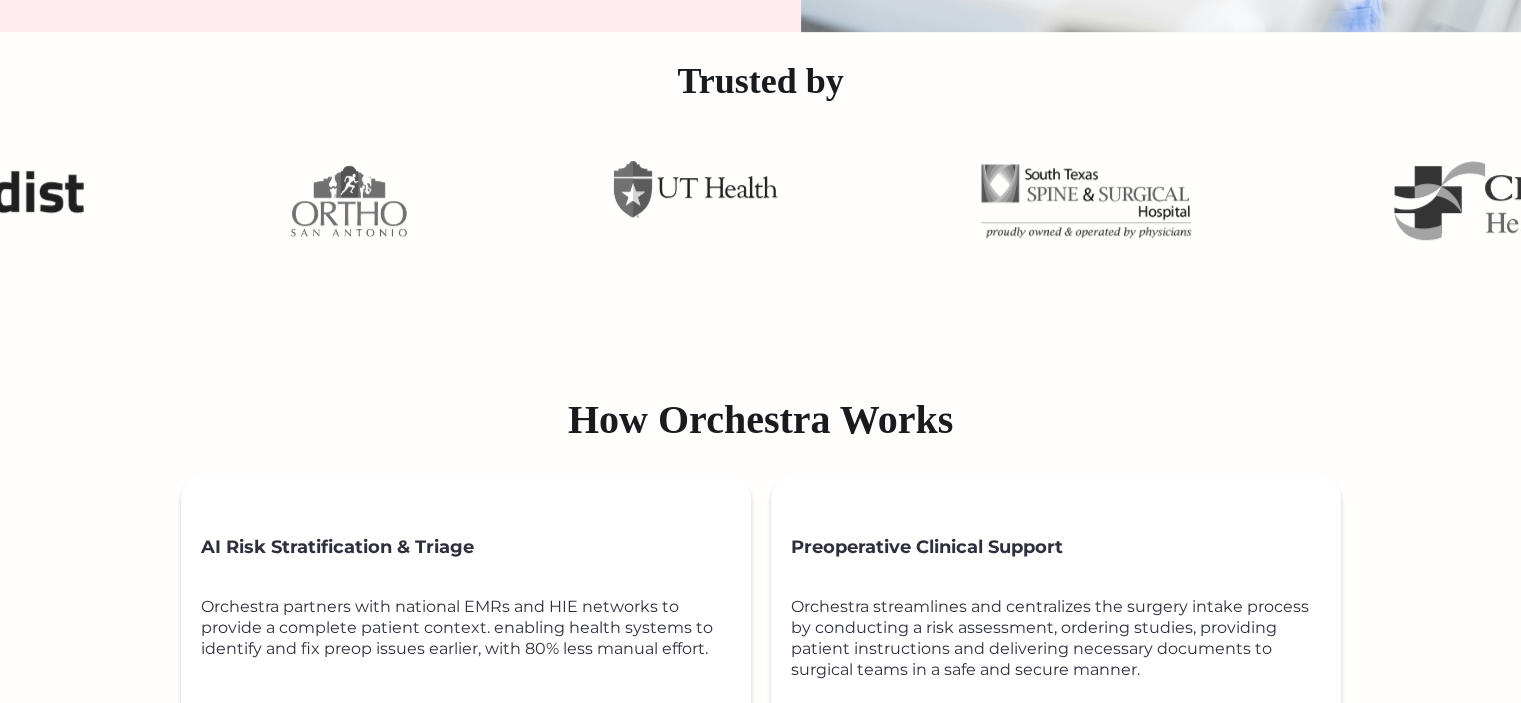 scroll, scrollTop: 989, scrollLeft: 0, axis: vertical 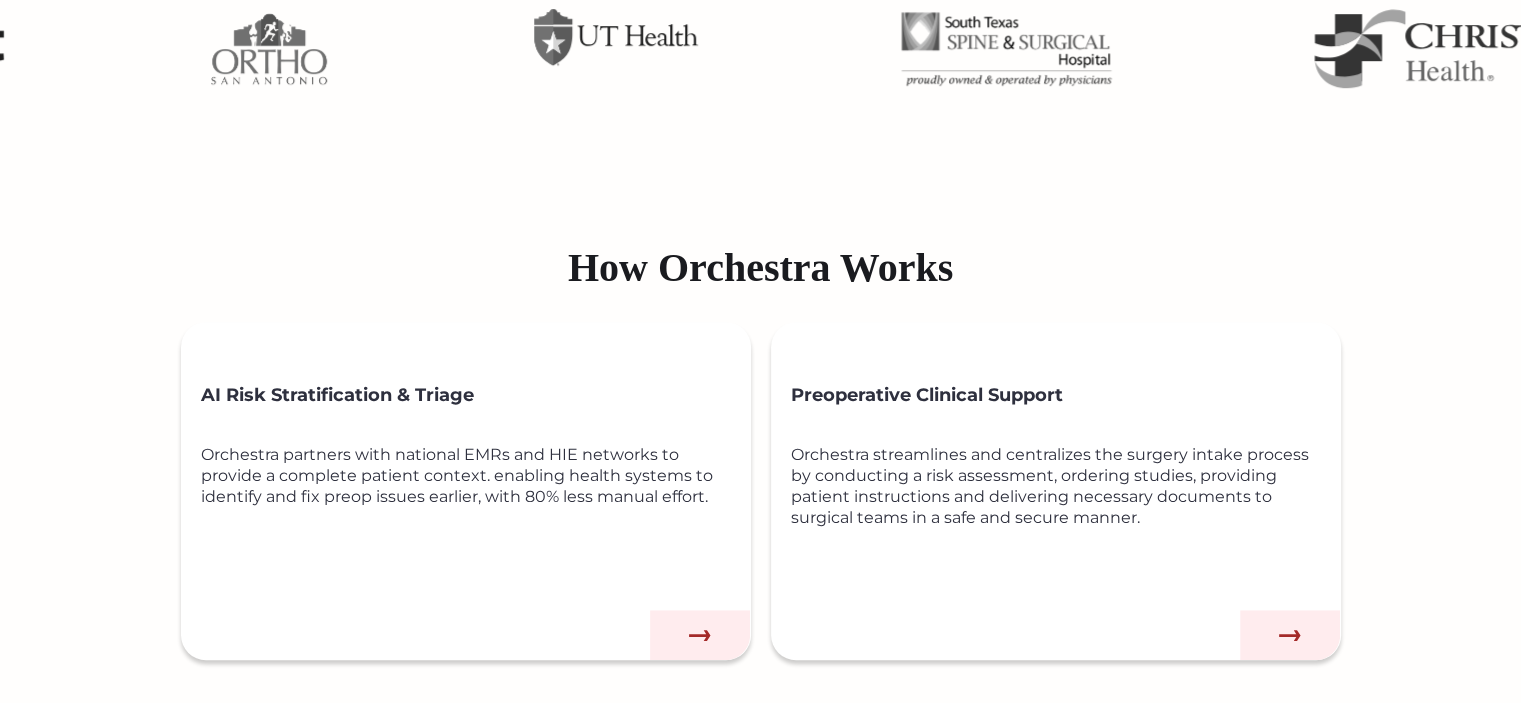 click at bounding box center [1290, 635] 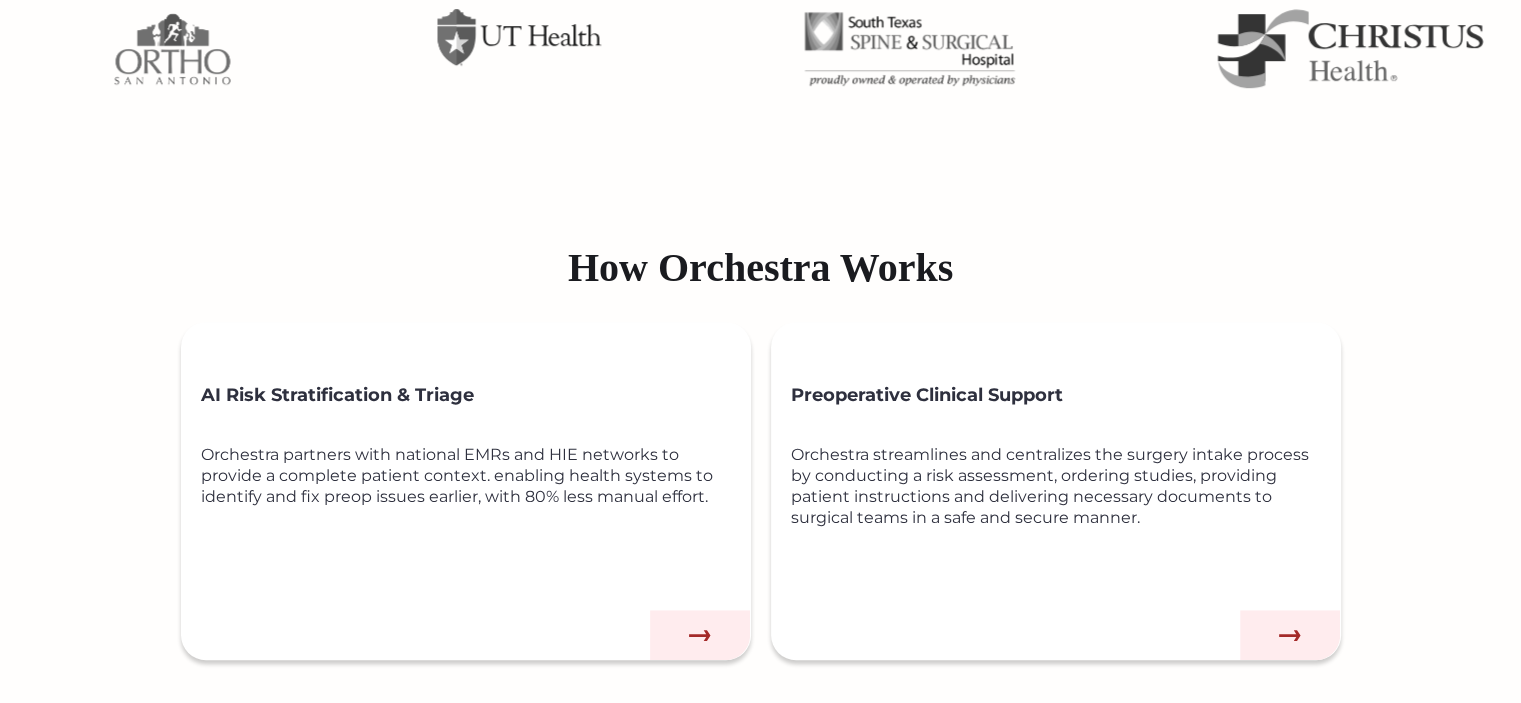 click at bounding box center (1290, 635) 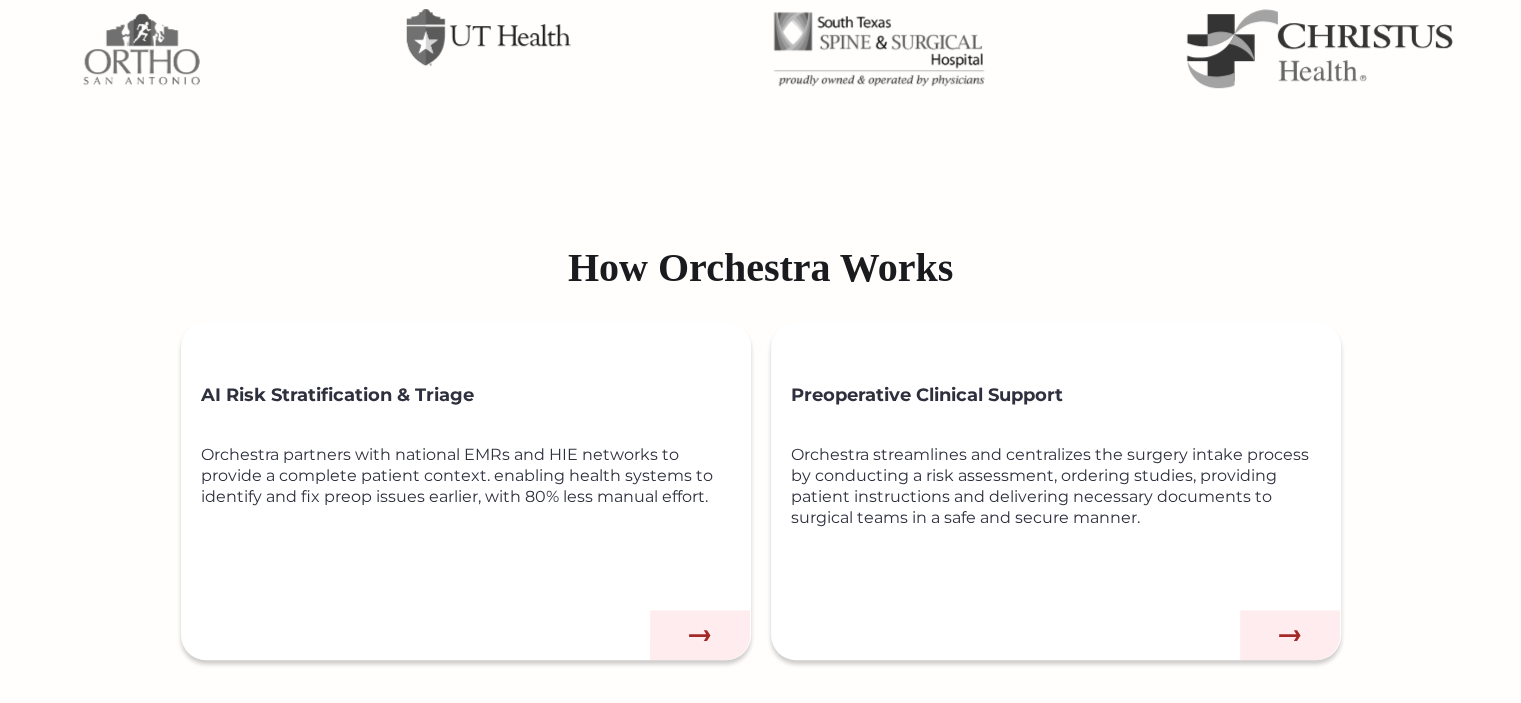 click at bounding box center (1290, 635) 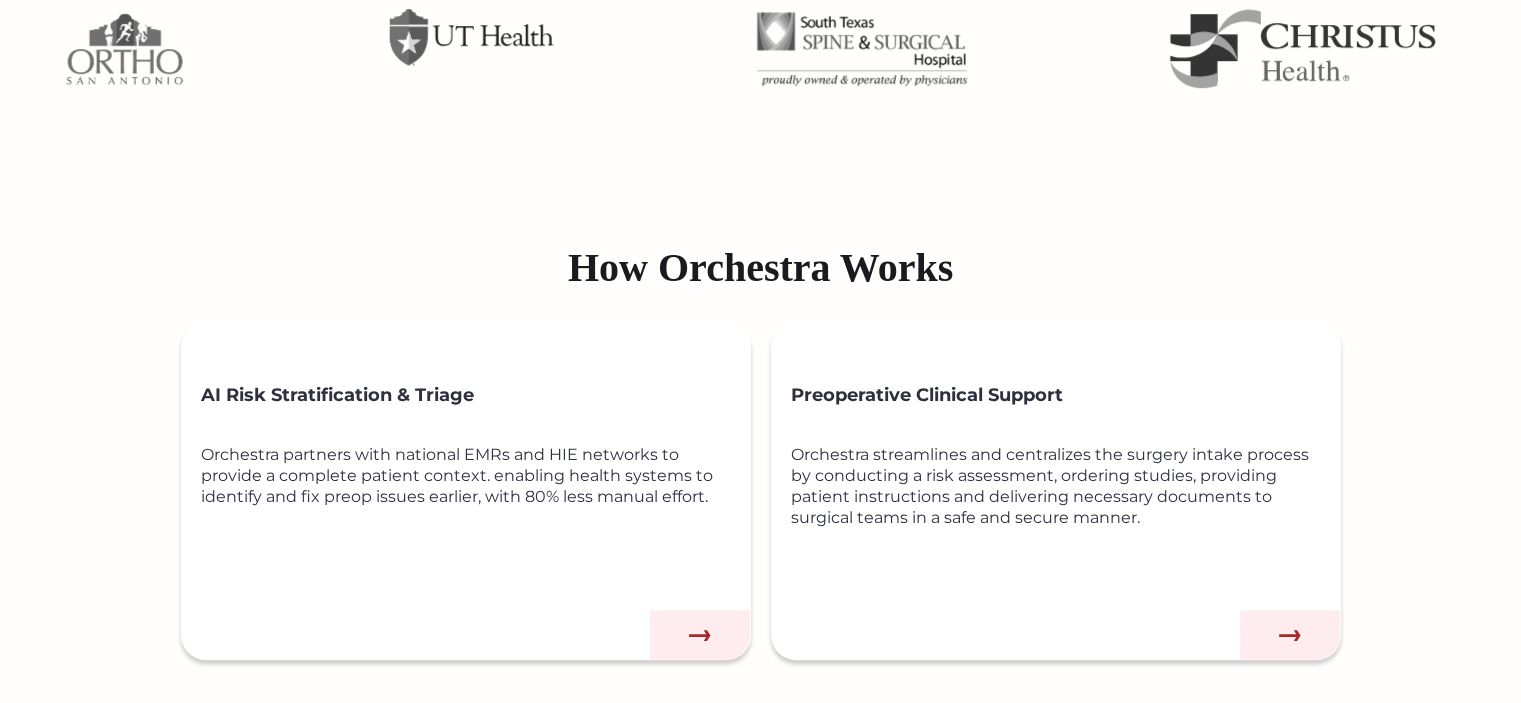 click at bounding box center [1290, 635] 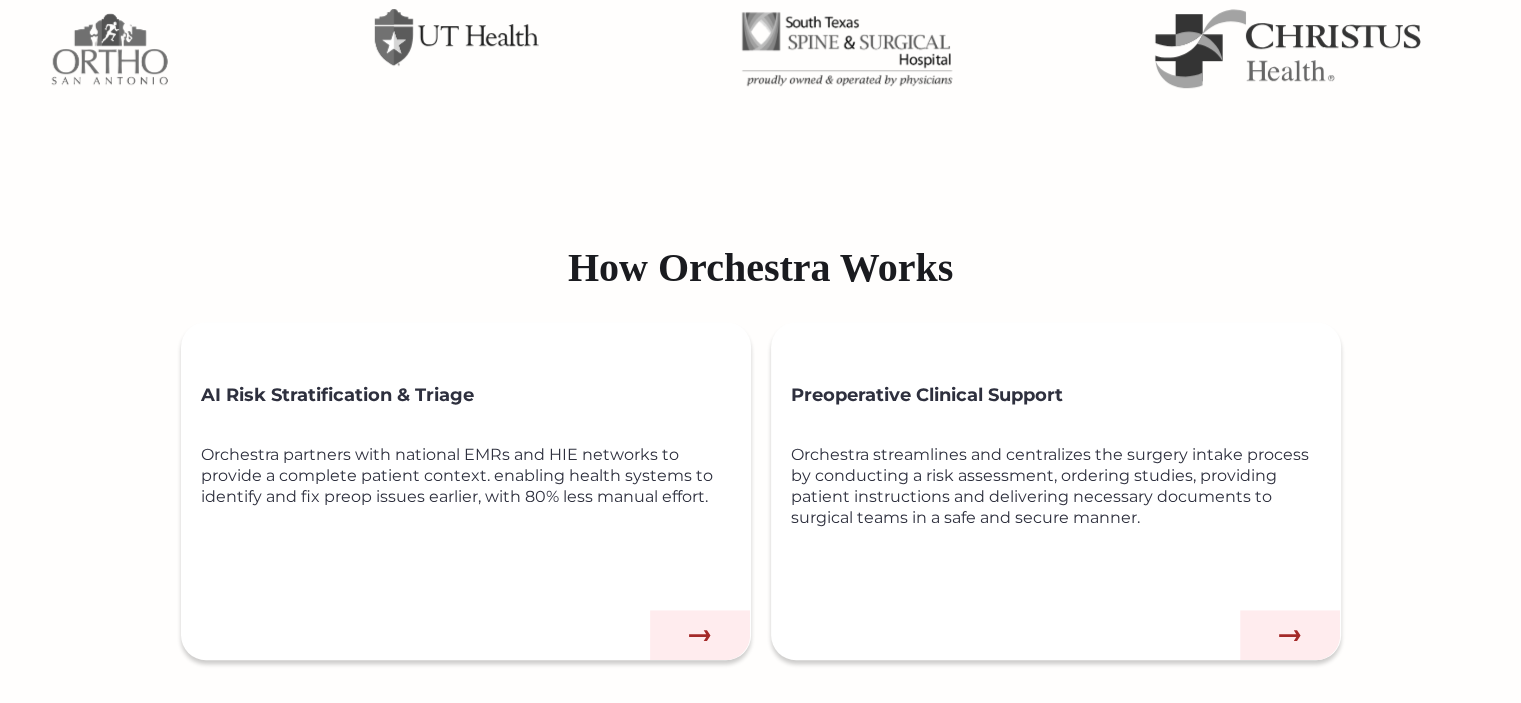 click at bounding box center [1290, 635] 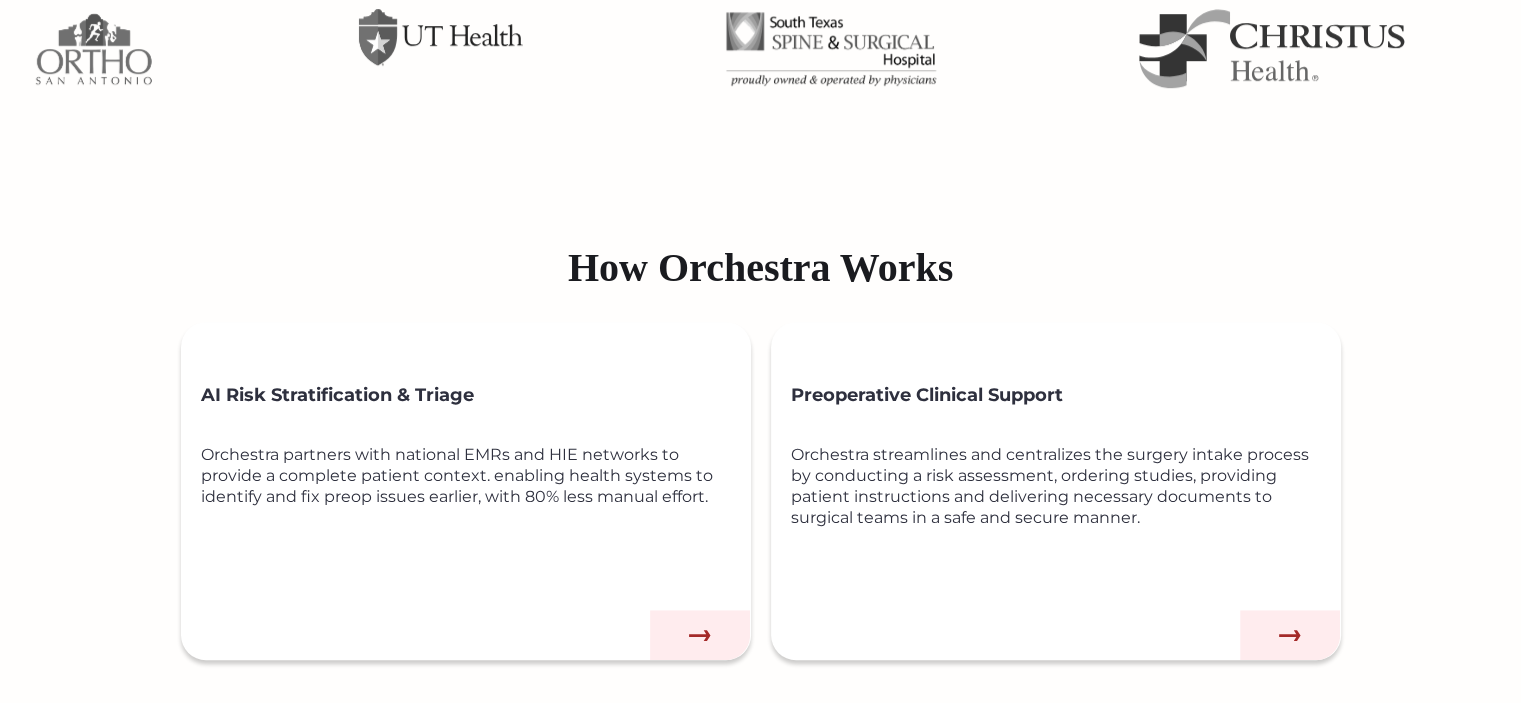 click at bounding box center (1290, 635) 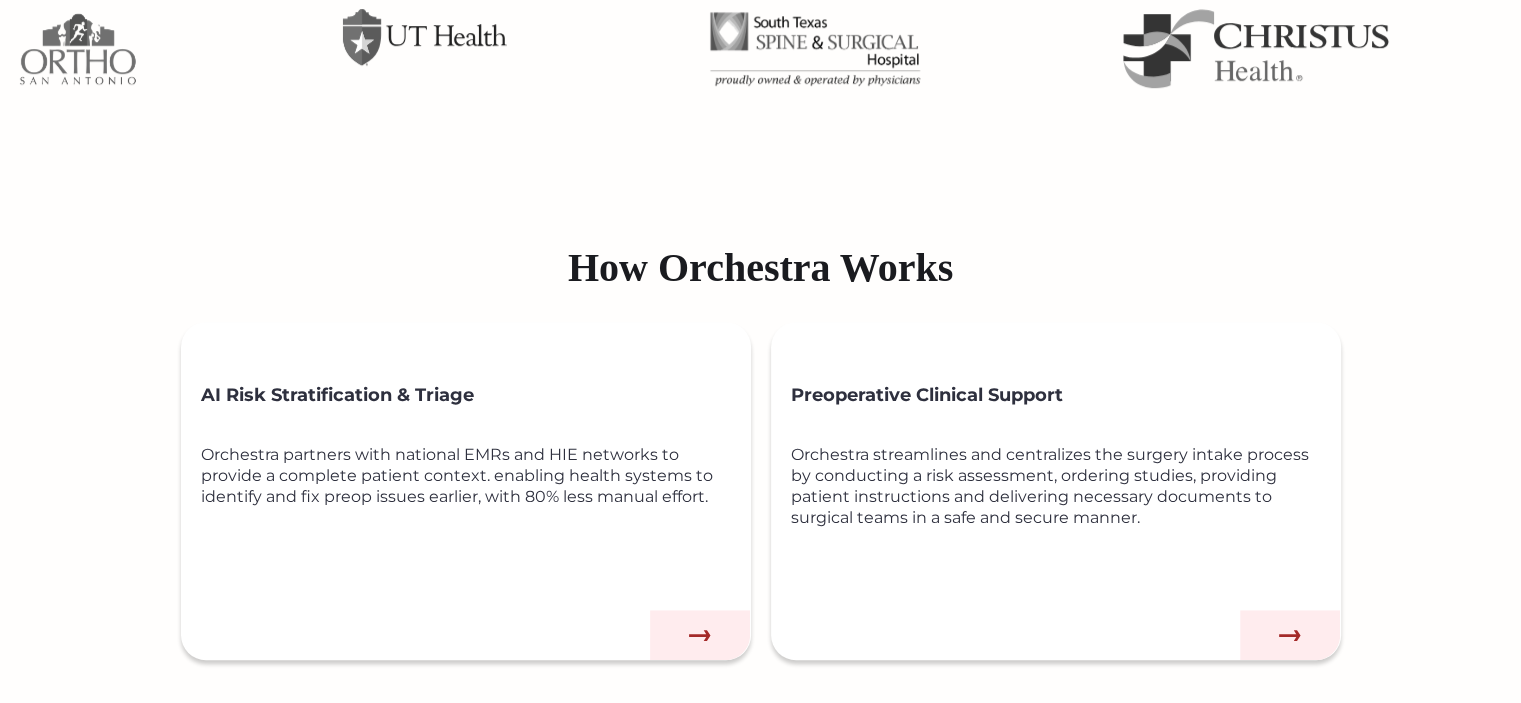 click at bounding box center (1290, 635) 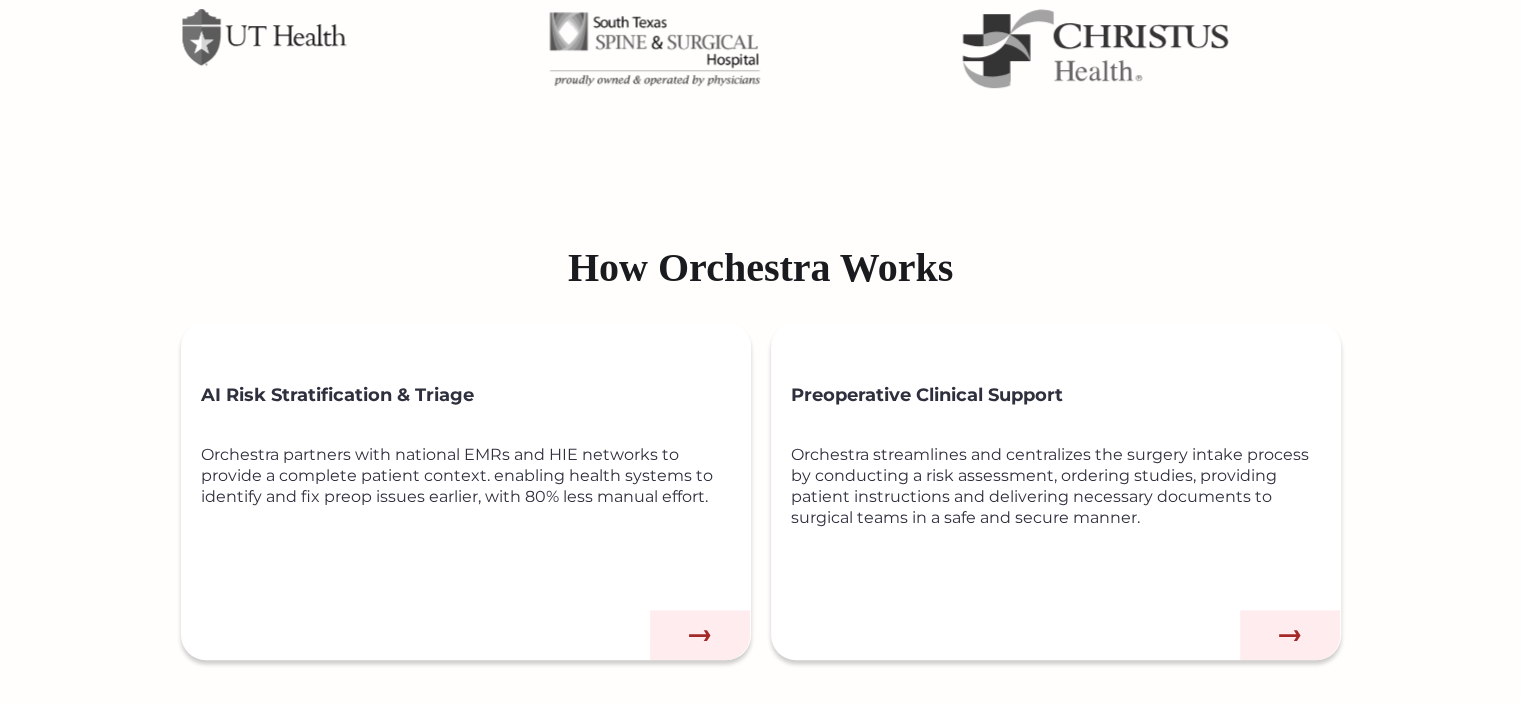drag, startPoint x: 1292, startPoint y: 626, endPoint x: 1372, endPoint y: 539, distance: 118.19052 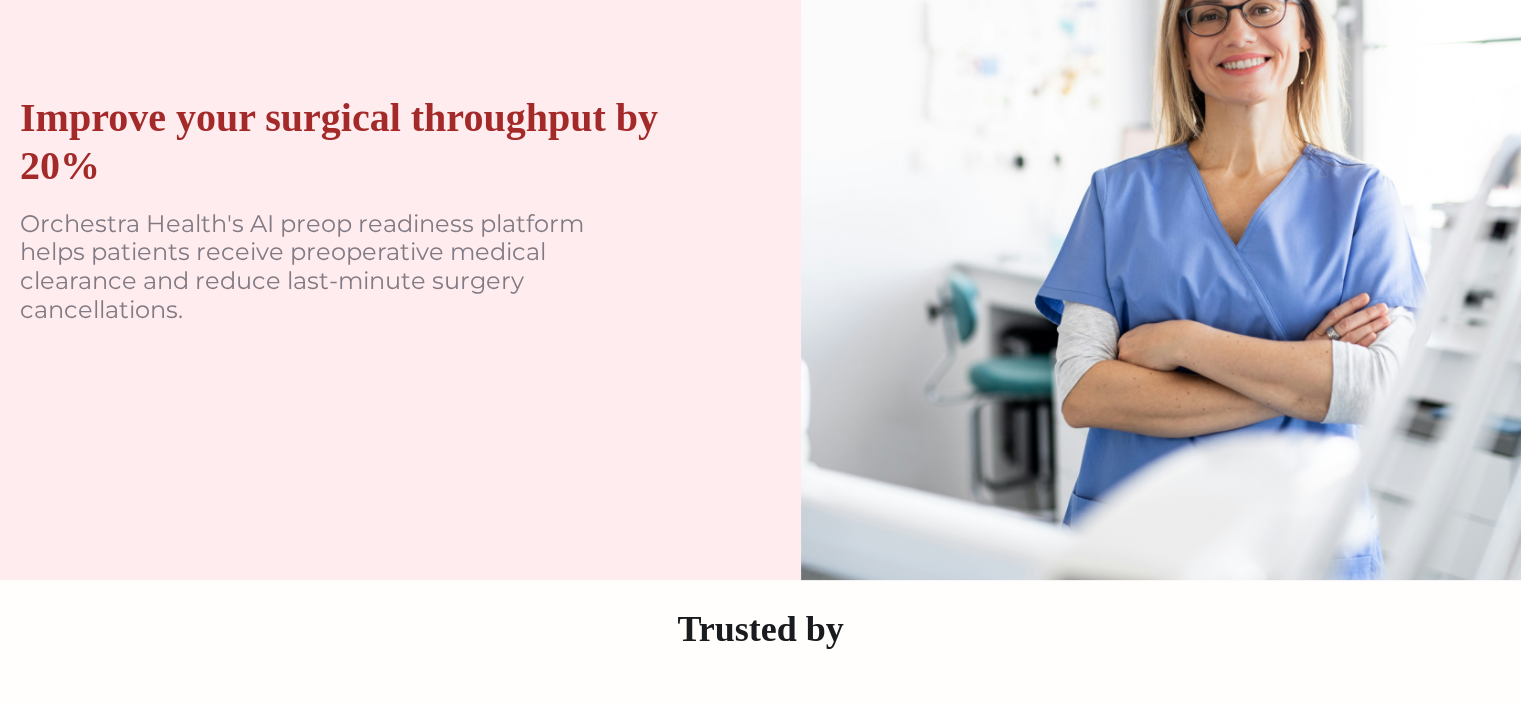 scroll, scrollTop: 0, scrollLeft: 0, axis: both 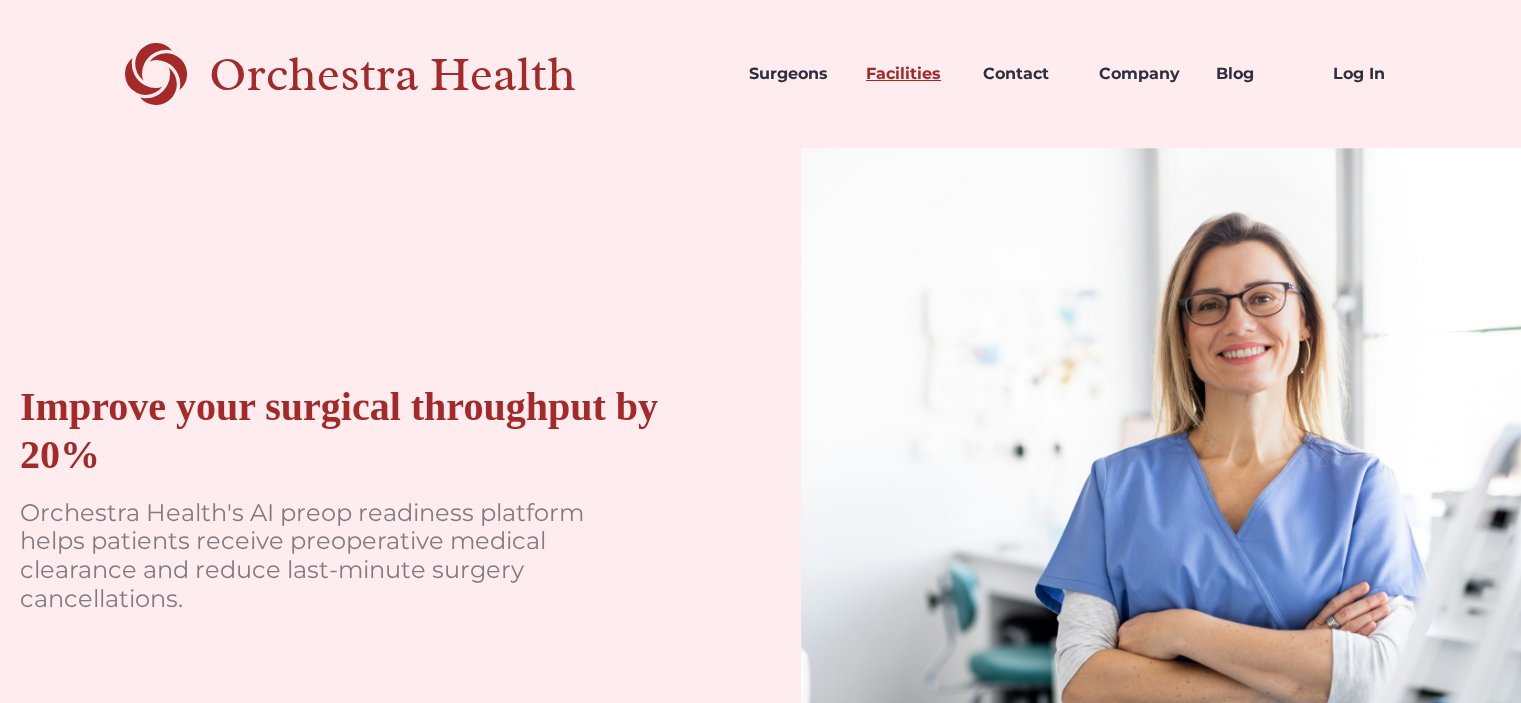 click on "Facilities" at bounding box center (908, 74) 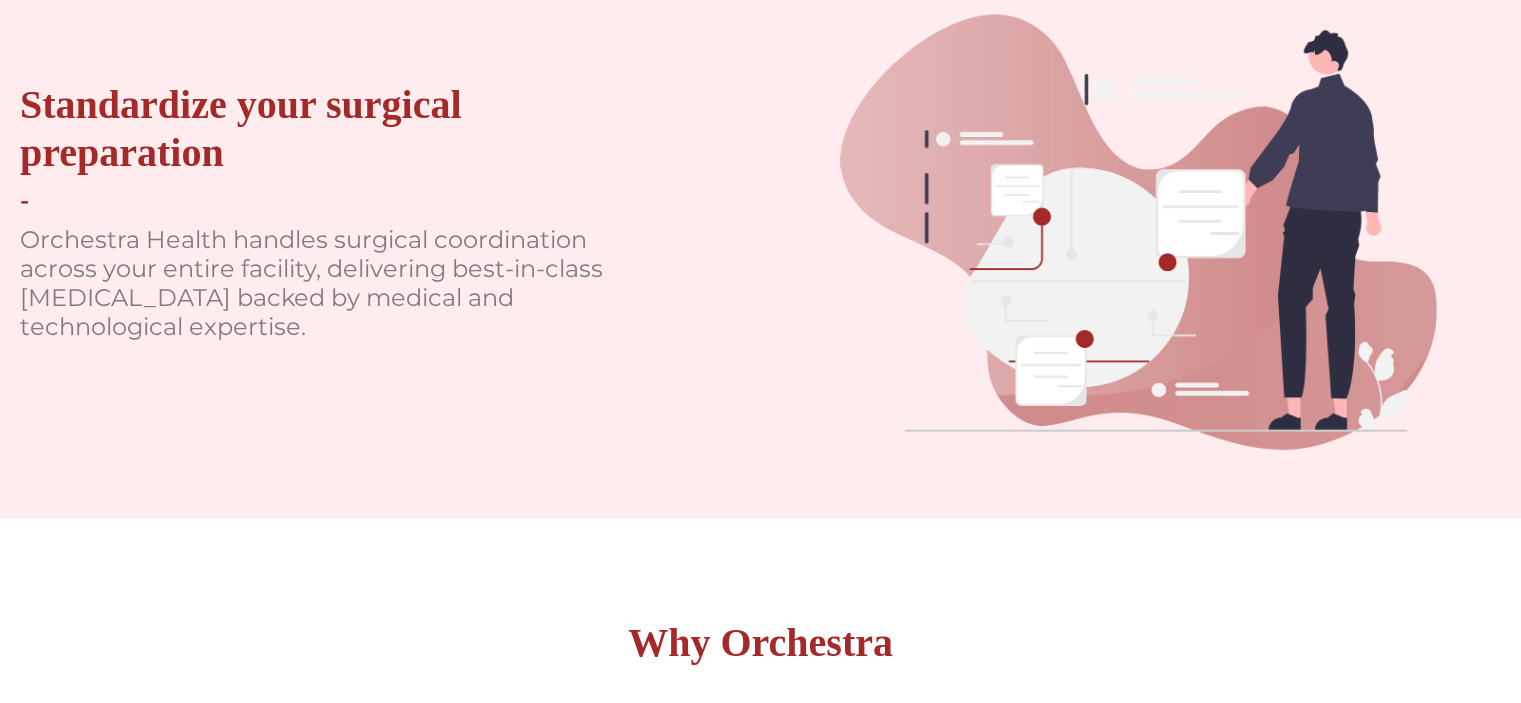 scroll, scrollTop: 300, scrollLeft: 0, axis: vertical 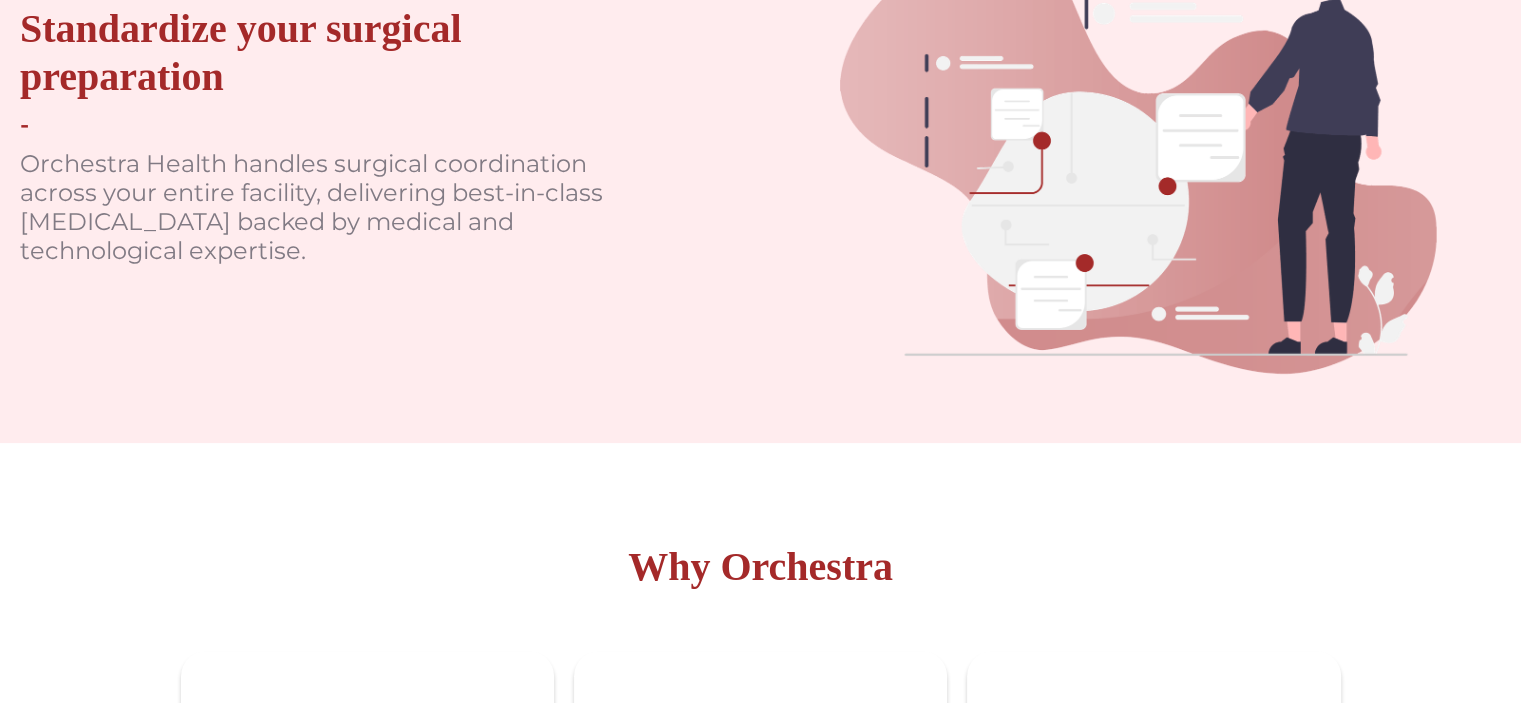 click on "Why Orchestra" at bounding box center [760, 567] 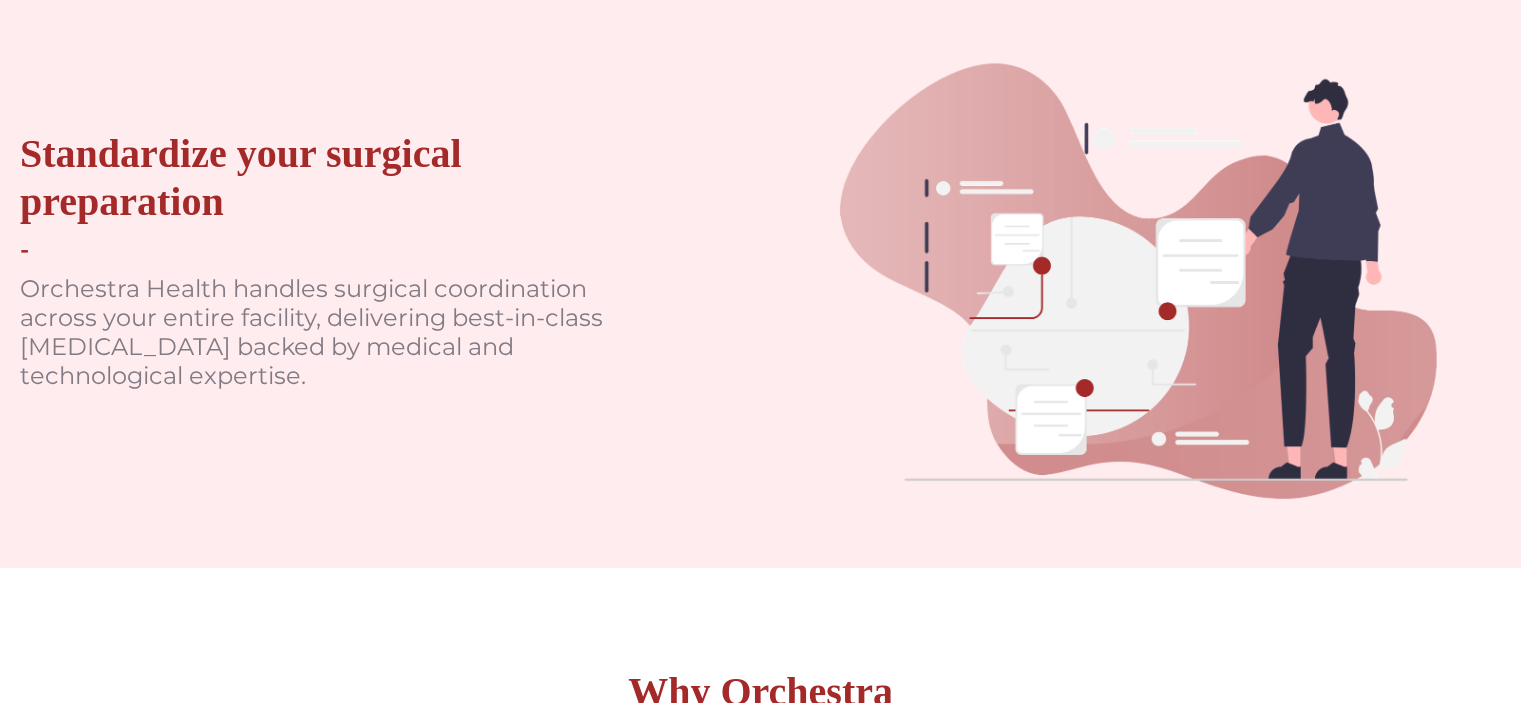 scroll, scrollTop: 300, scrollLeft: 0, axis: vertical 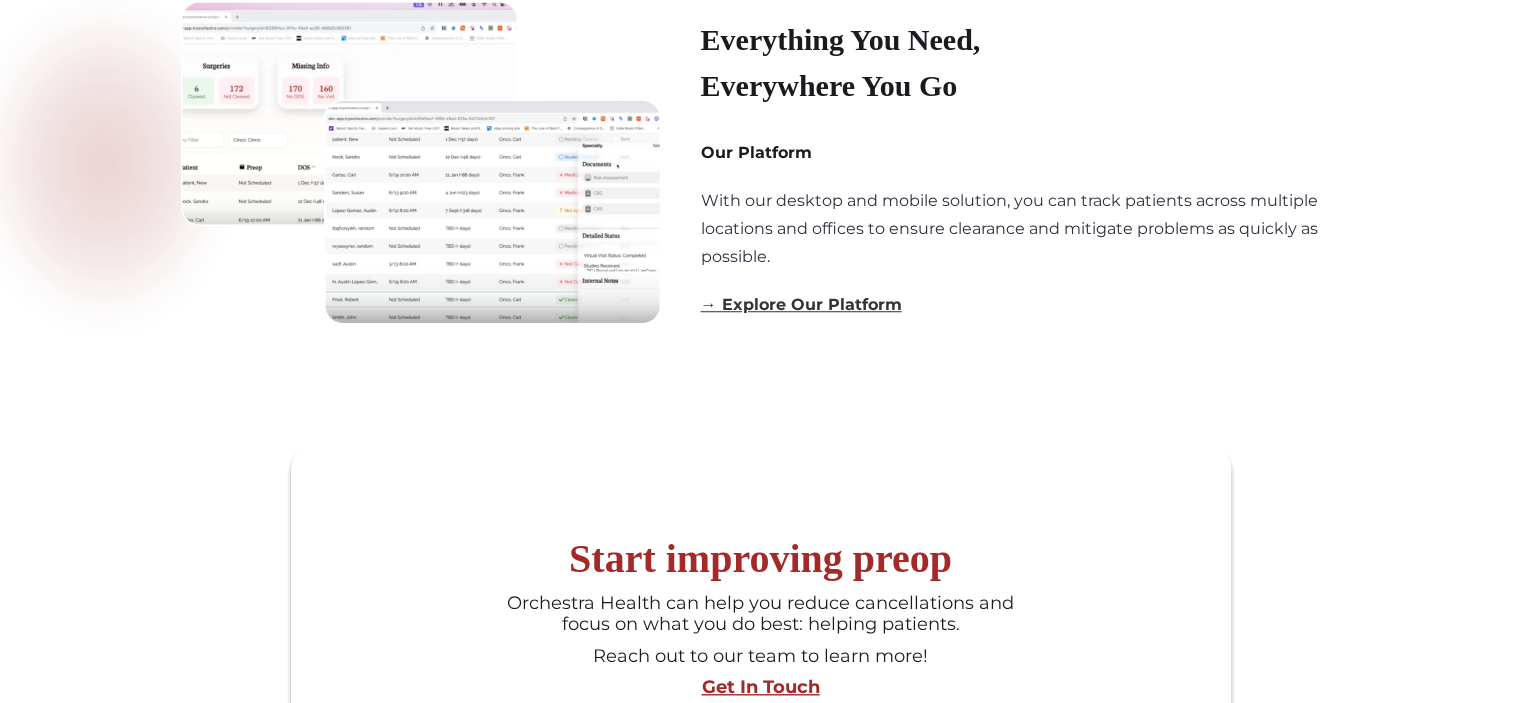 click on "→ Explore Our Platform" at bounding box center (801, 304) 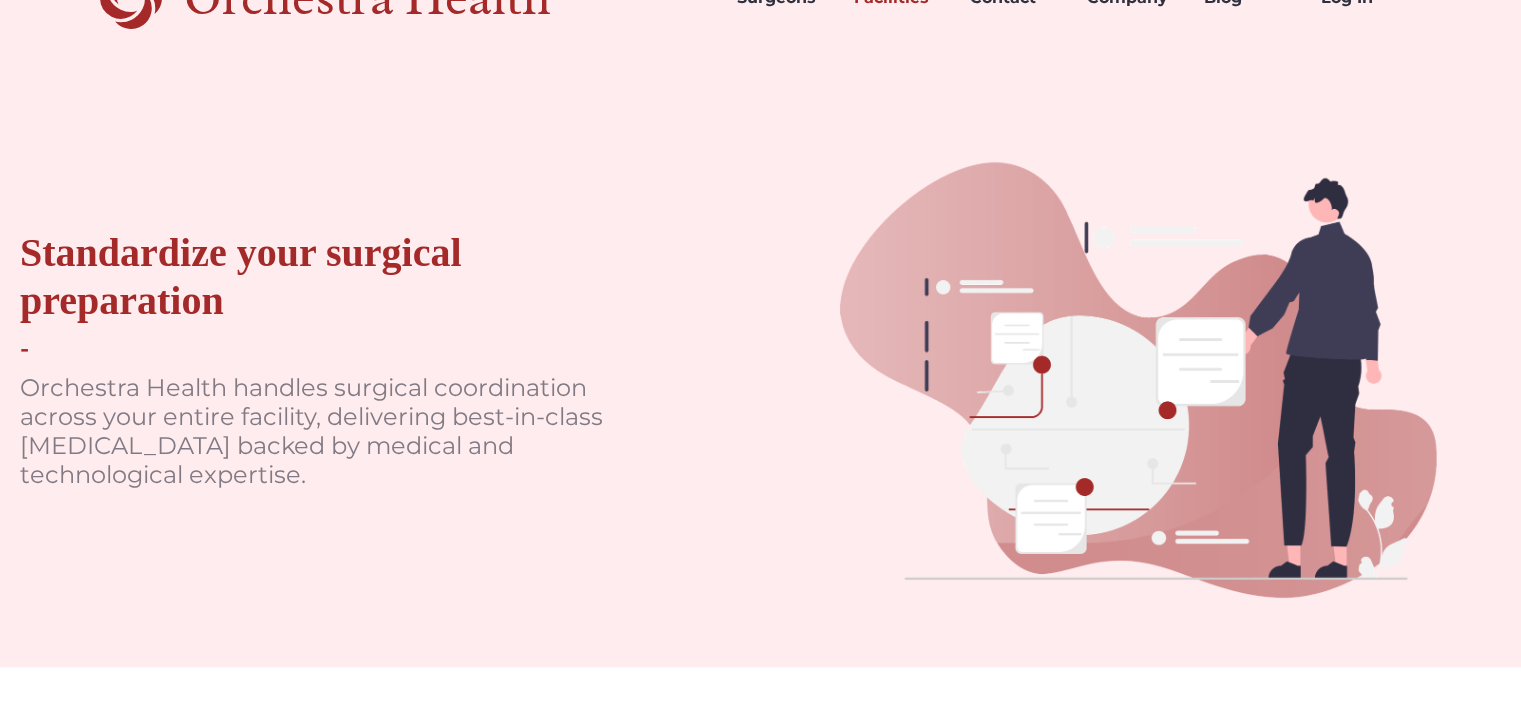 scroll, scrollTop: 50, scrollLeft: 0, axis: vertical 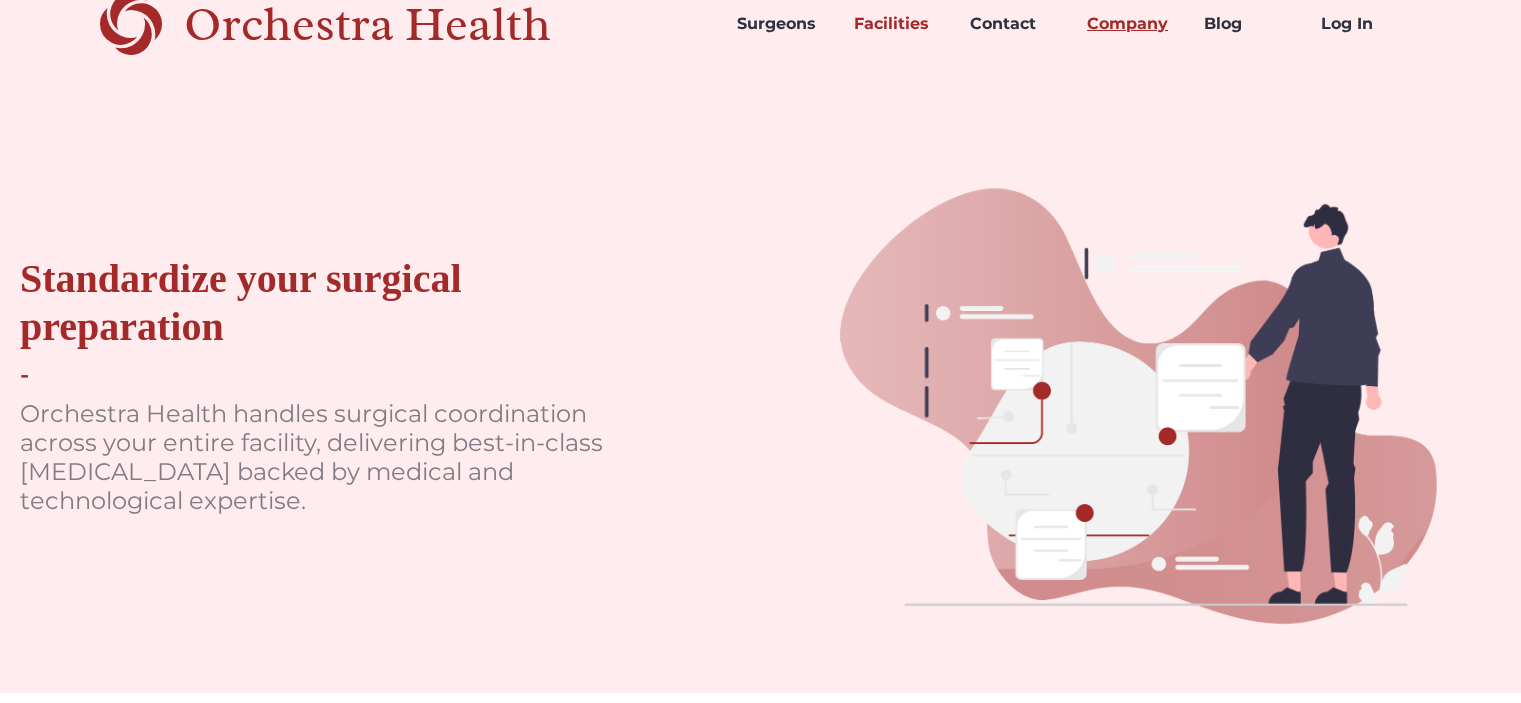 click on "Company" at bounding box center (1129, 24) 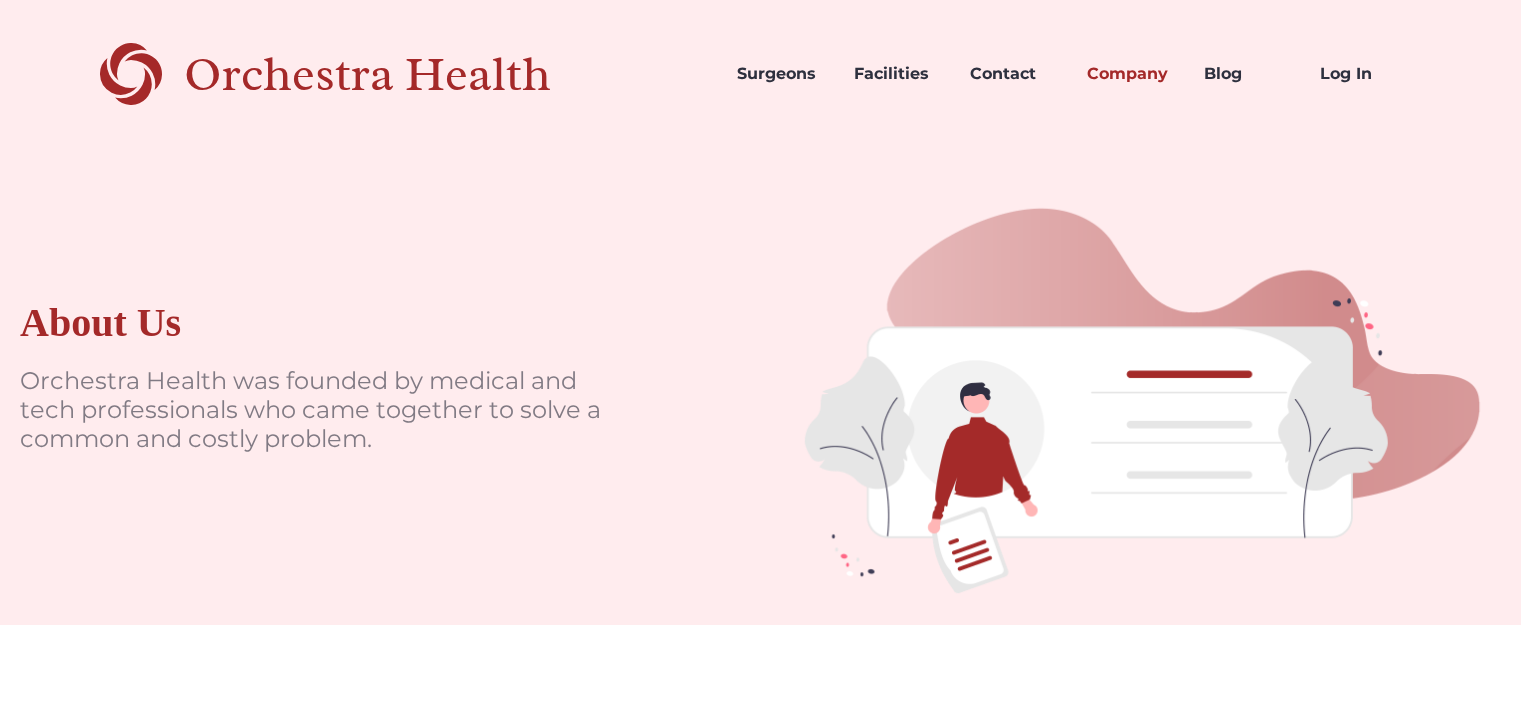 scroll, scrollTop: 0, scrollLeft: 0, axis: both 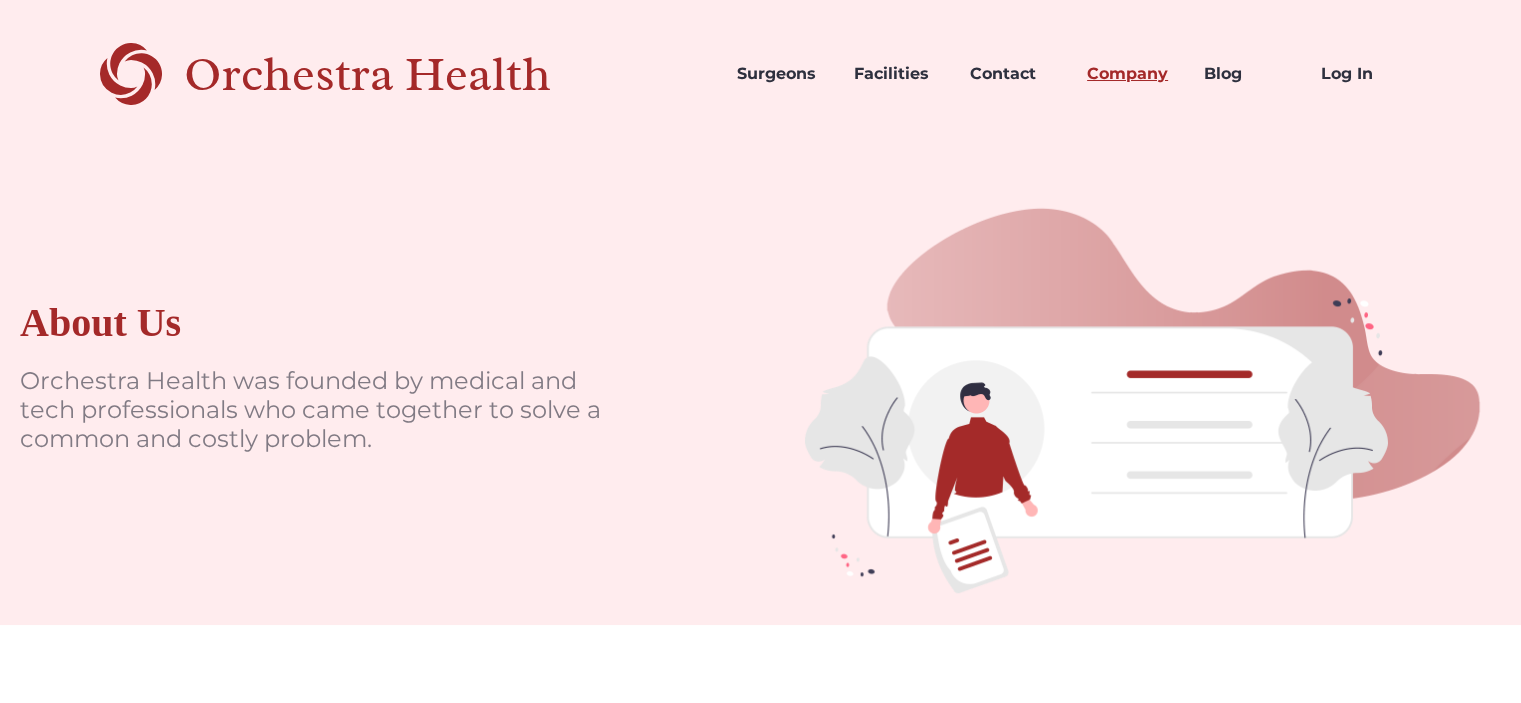 click on "Company" at bounding box center (1129, 74) 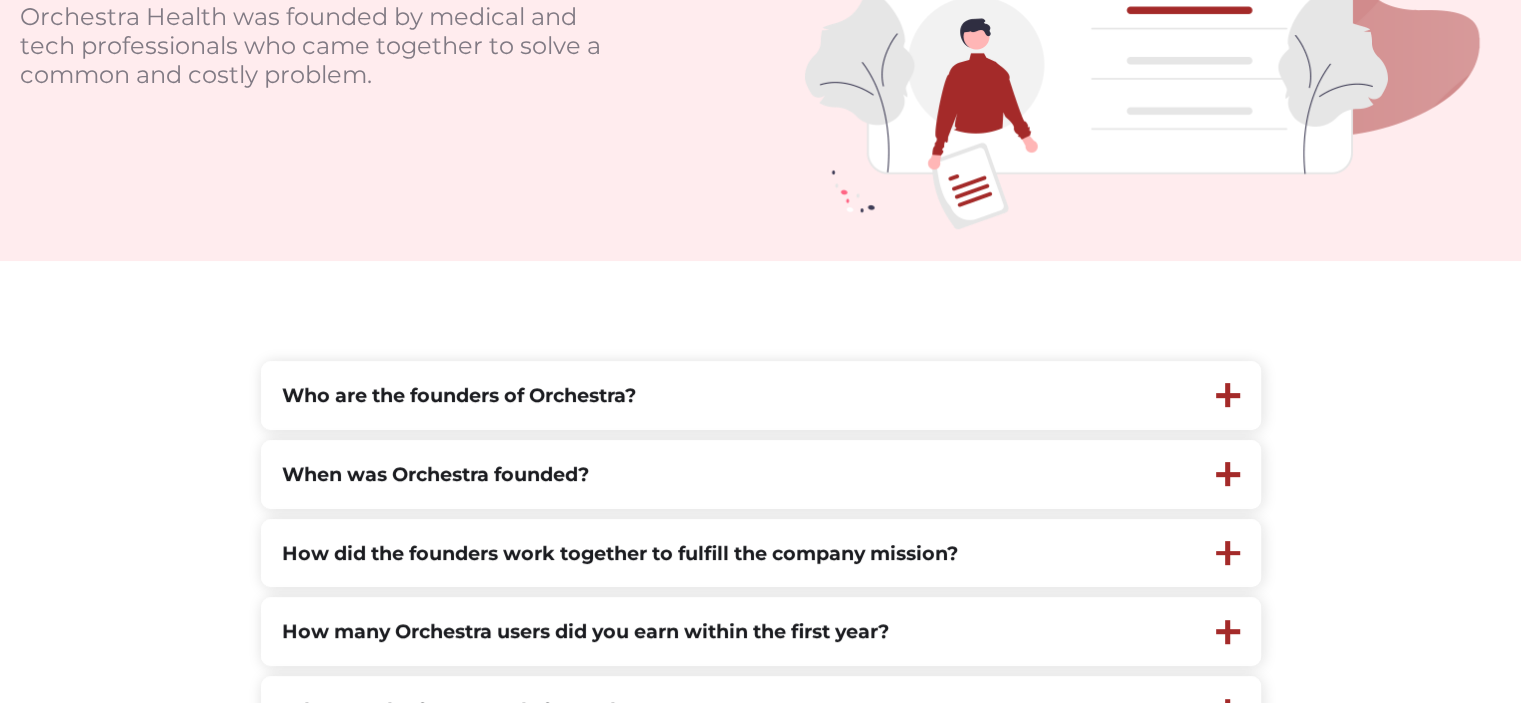 scroll, scrollTop: 400, scrollLeft: 0, axis: vertical 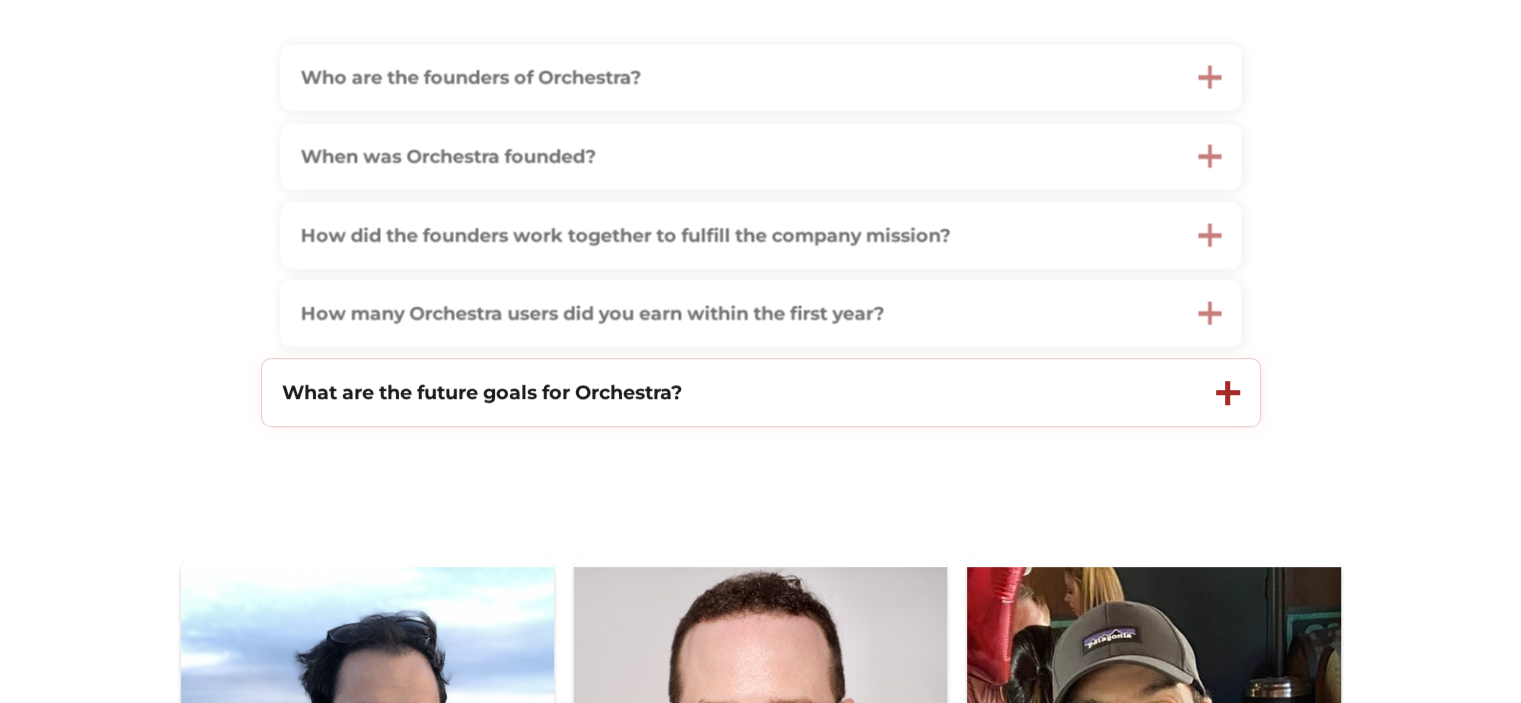 click at bounding box center (1227, 393) 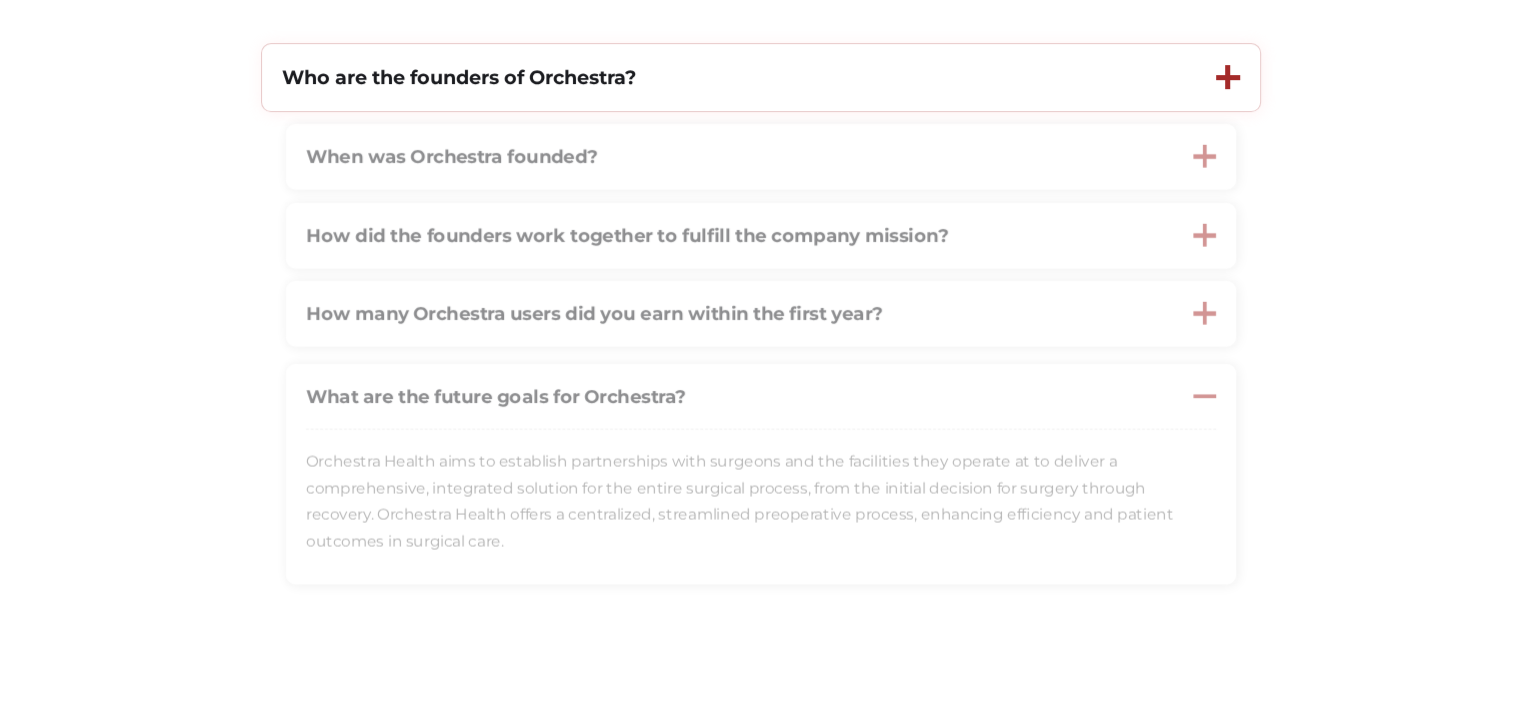 click at bounding box center [1227, 77] 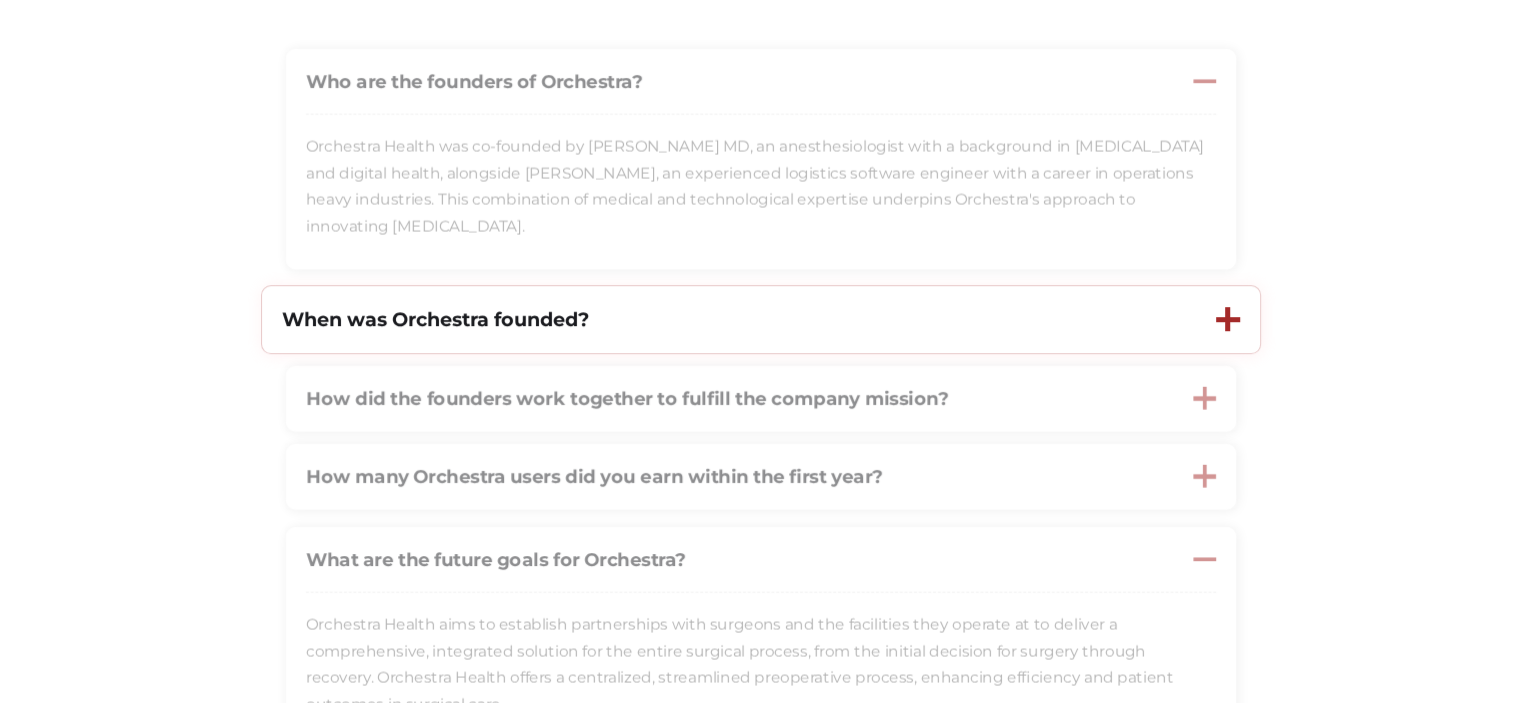 click at bounding box center [1228, 319] 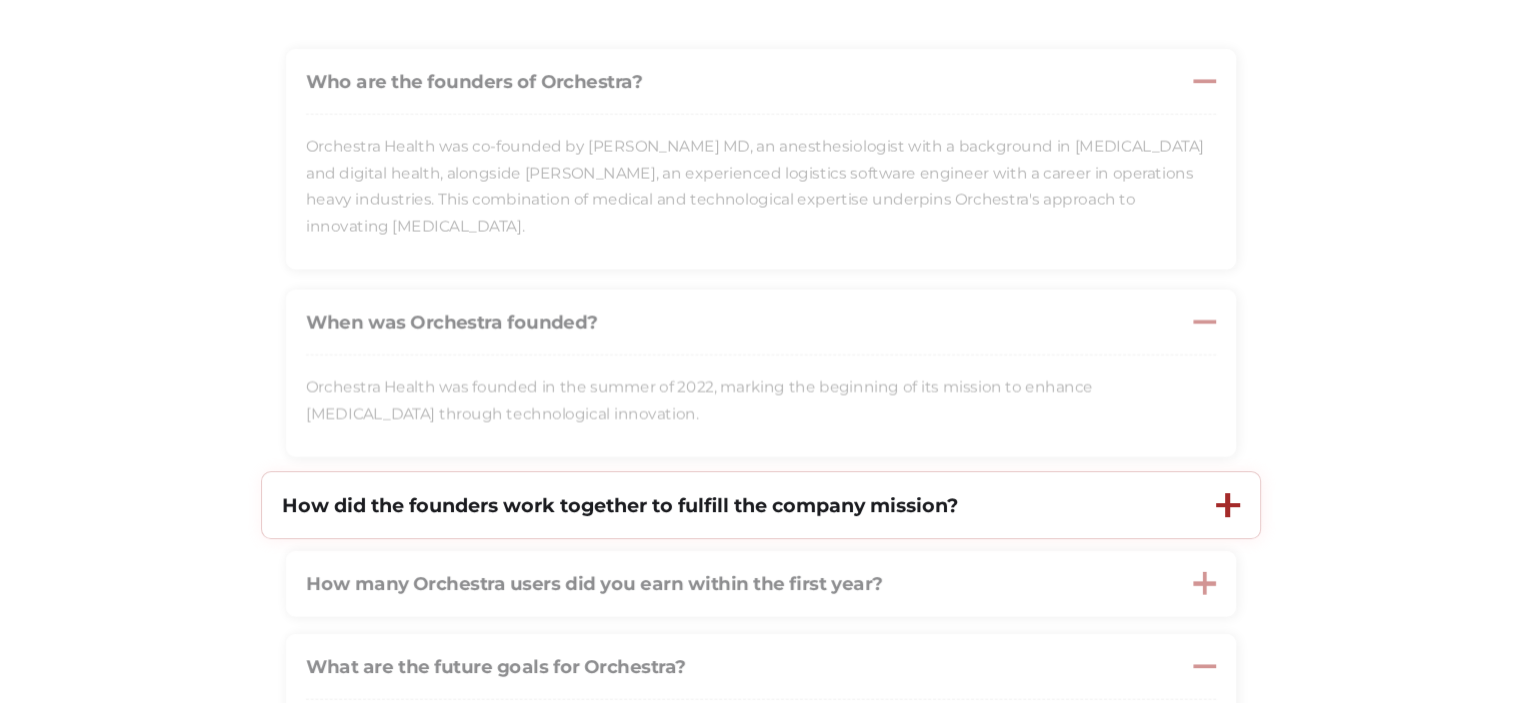 click at bounding box center [1227, 505] 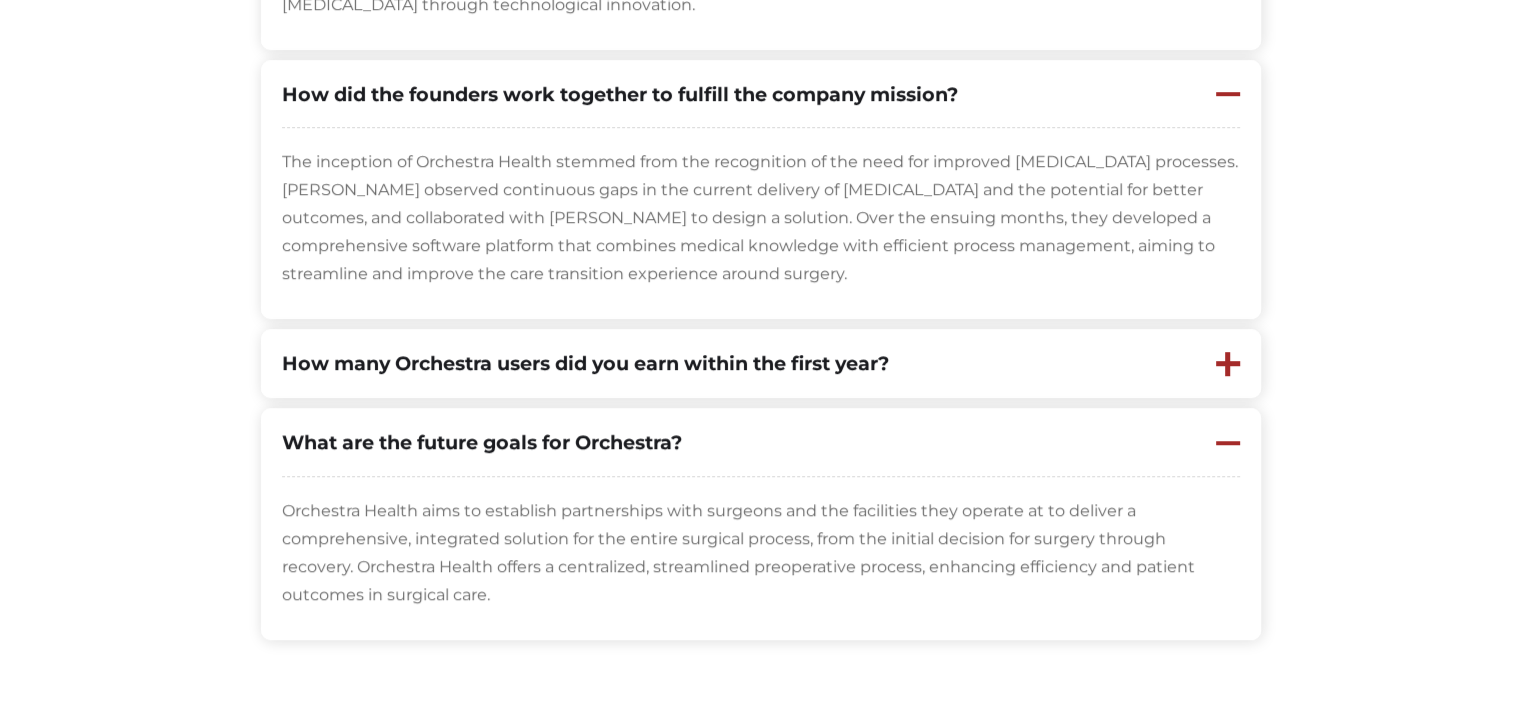 scroll, scrollTop: 1199, scrollLeft: 0, axis: vertical 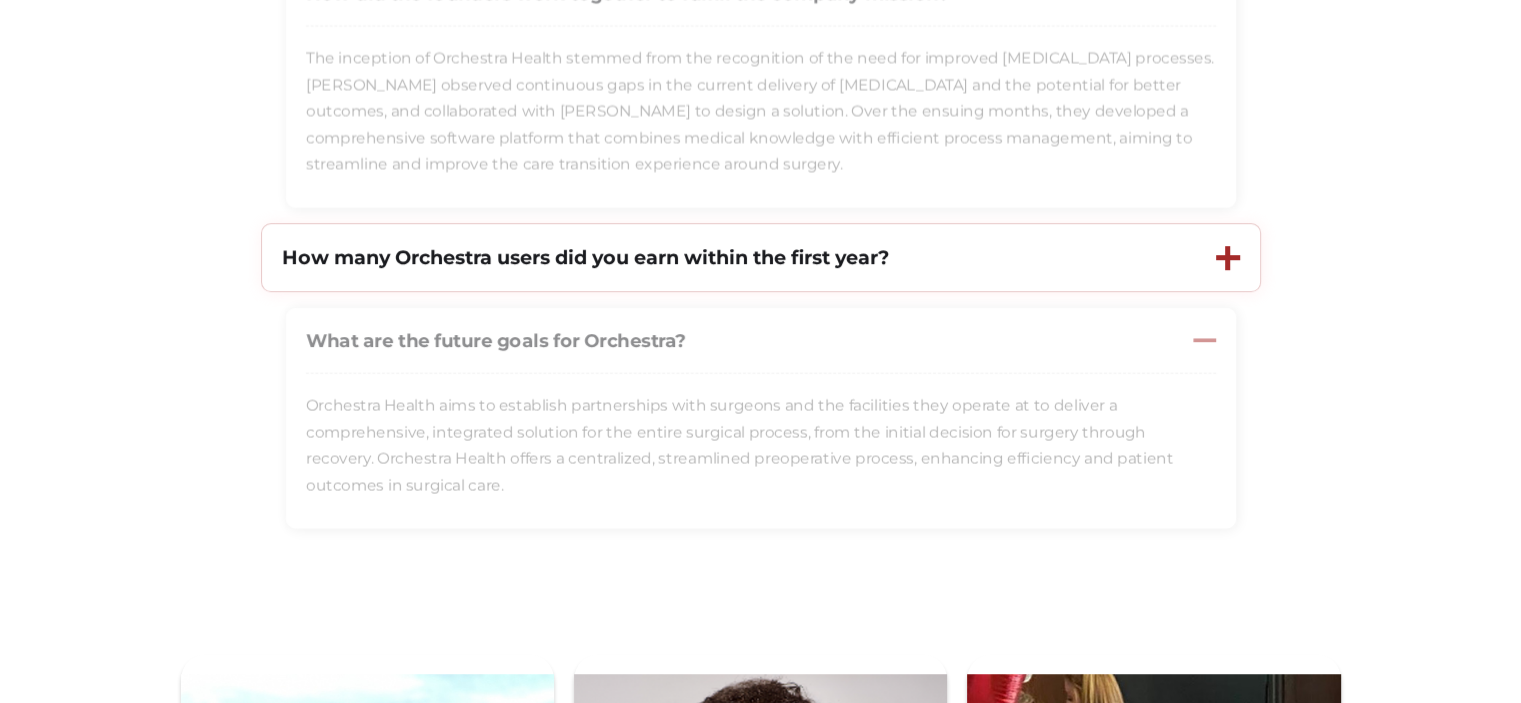 click at bounding box center (1228, 257) 